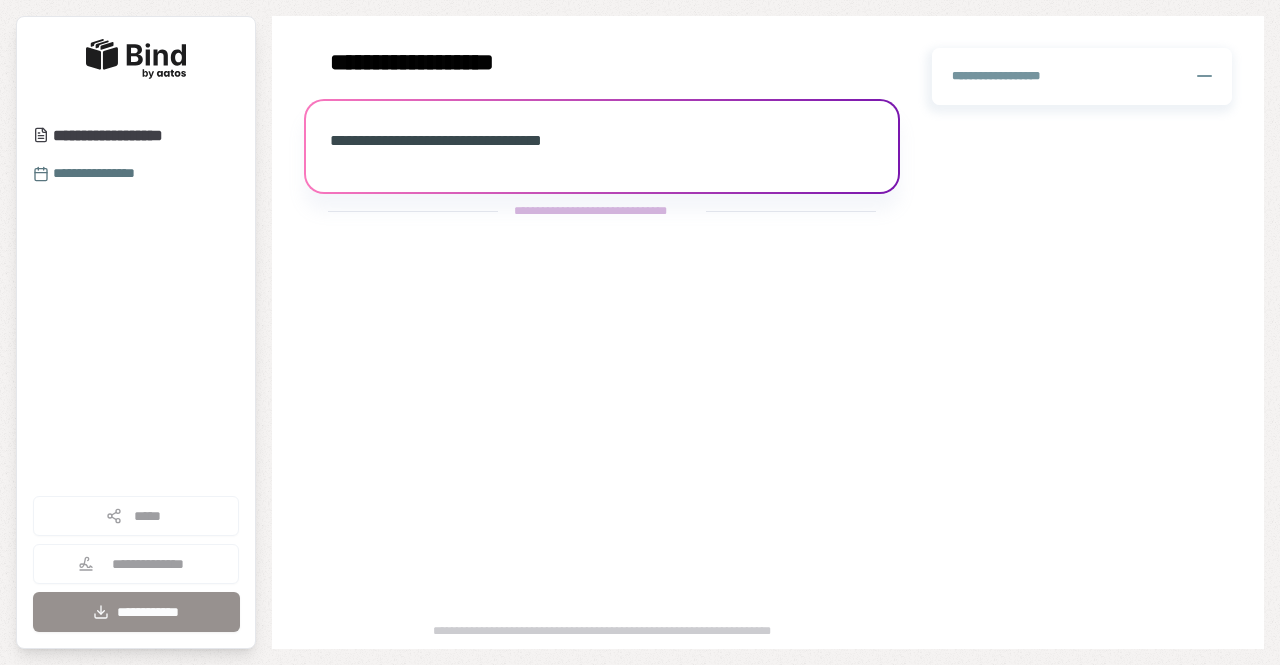 scroll, scrollTop: 0, scrollLeft: 0, axis: both 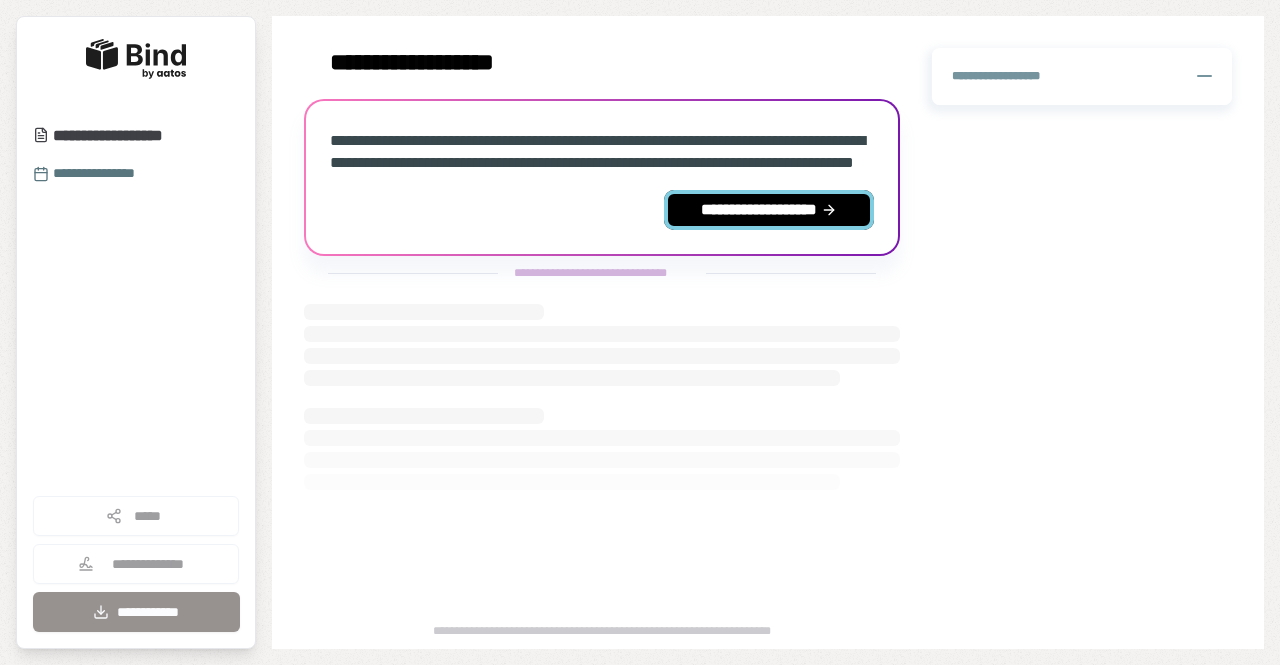 click on "**********" at bounding box center (769, 210) 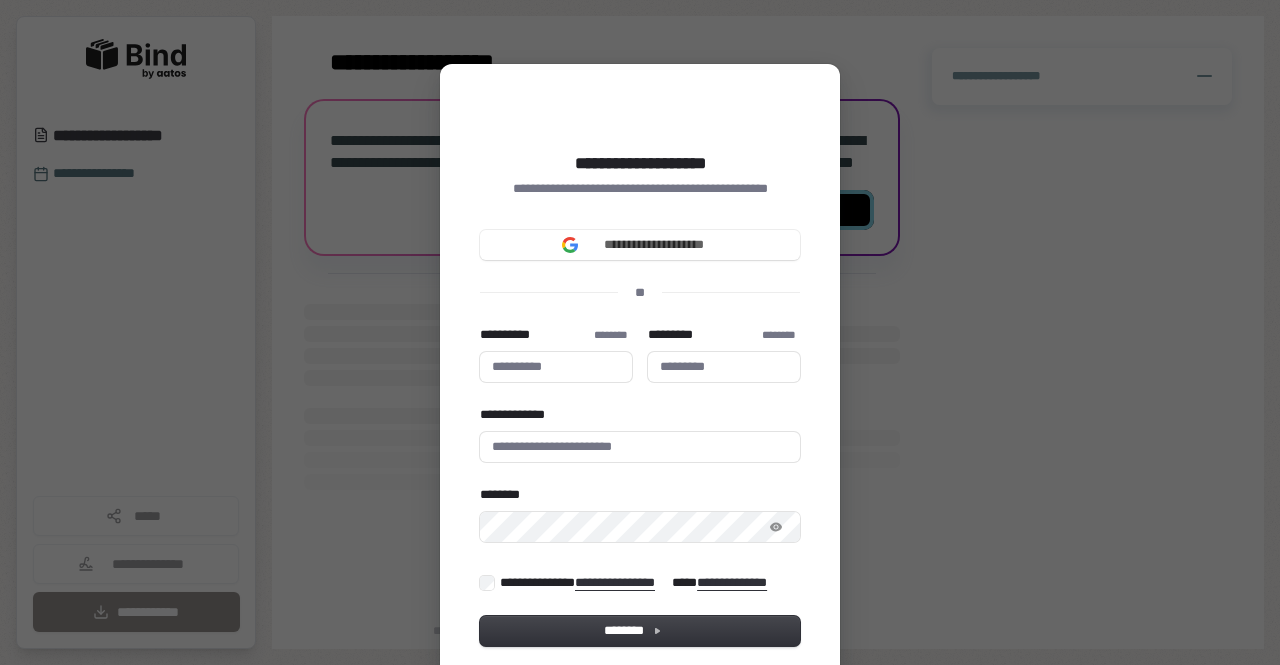 type 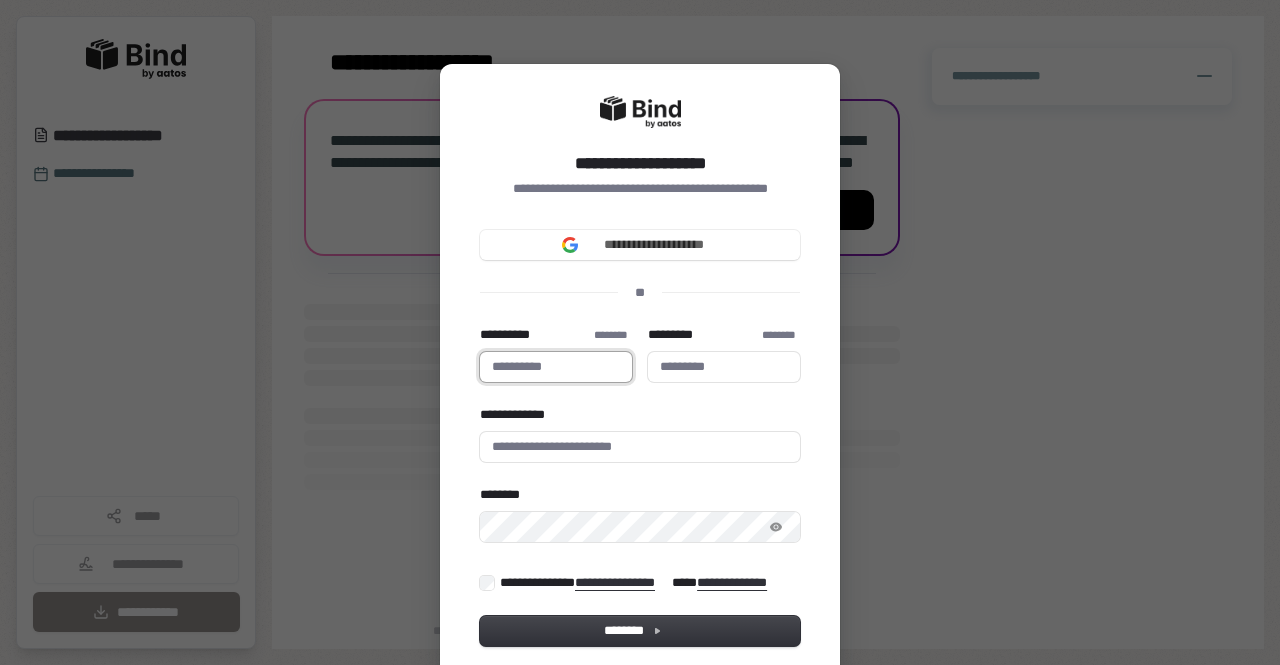 type 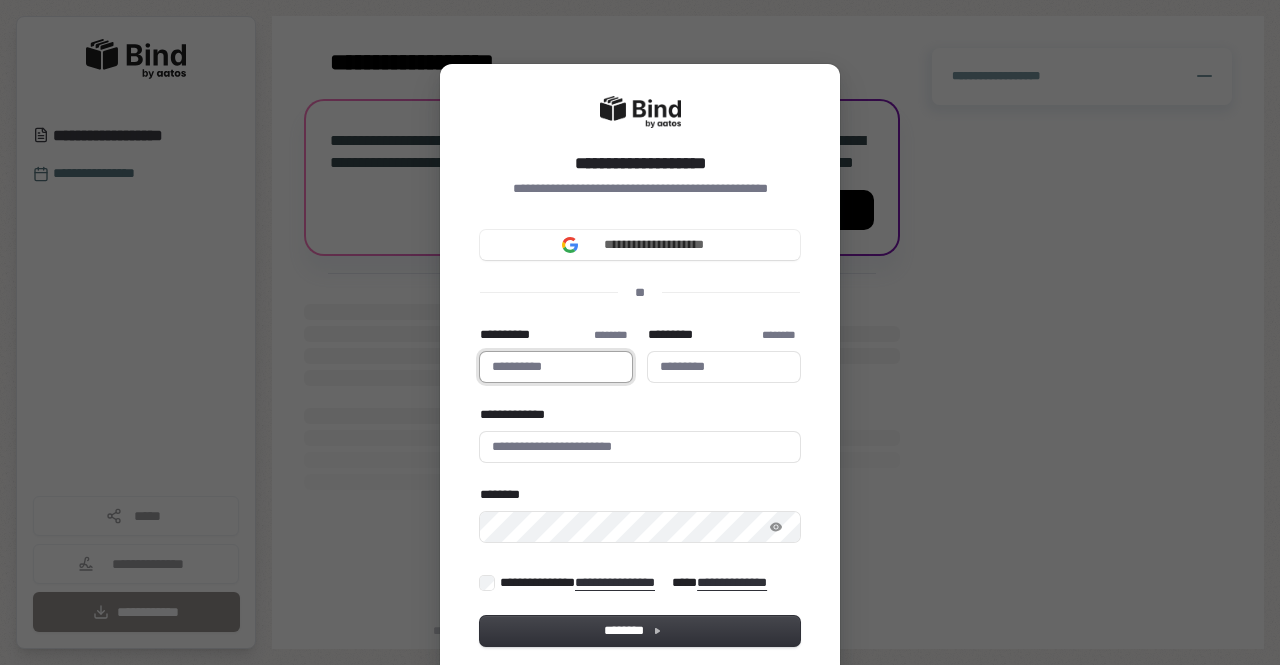 type on "******" 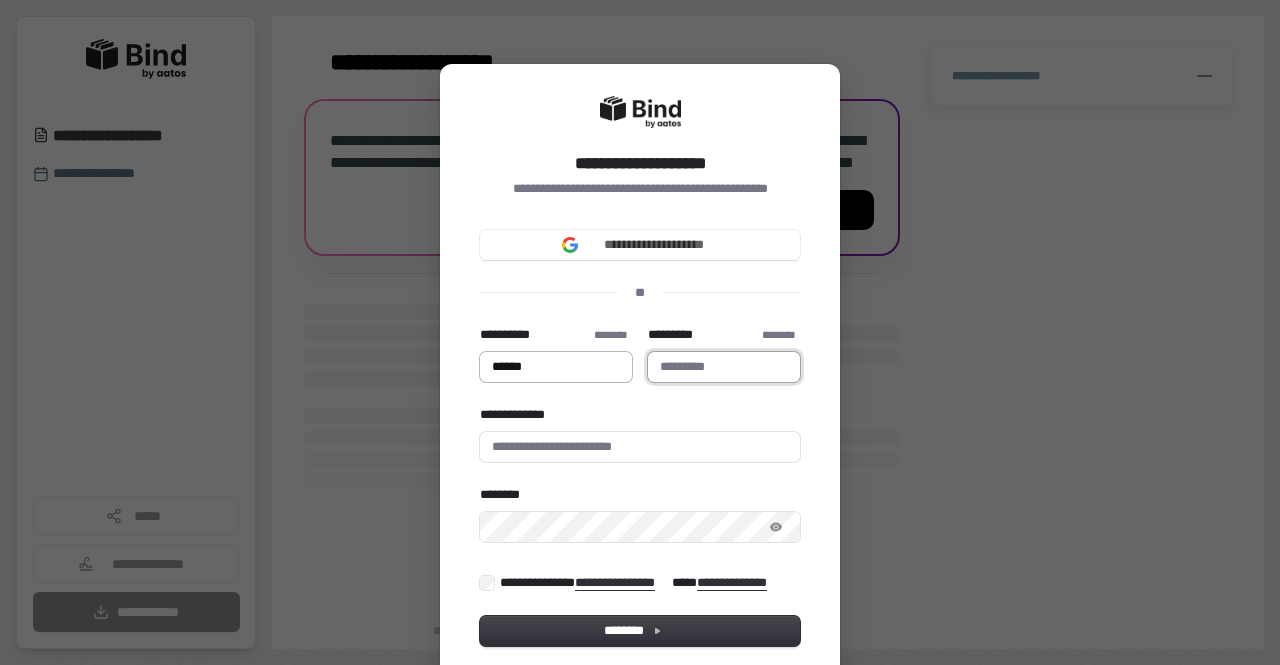 type on "**********" 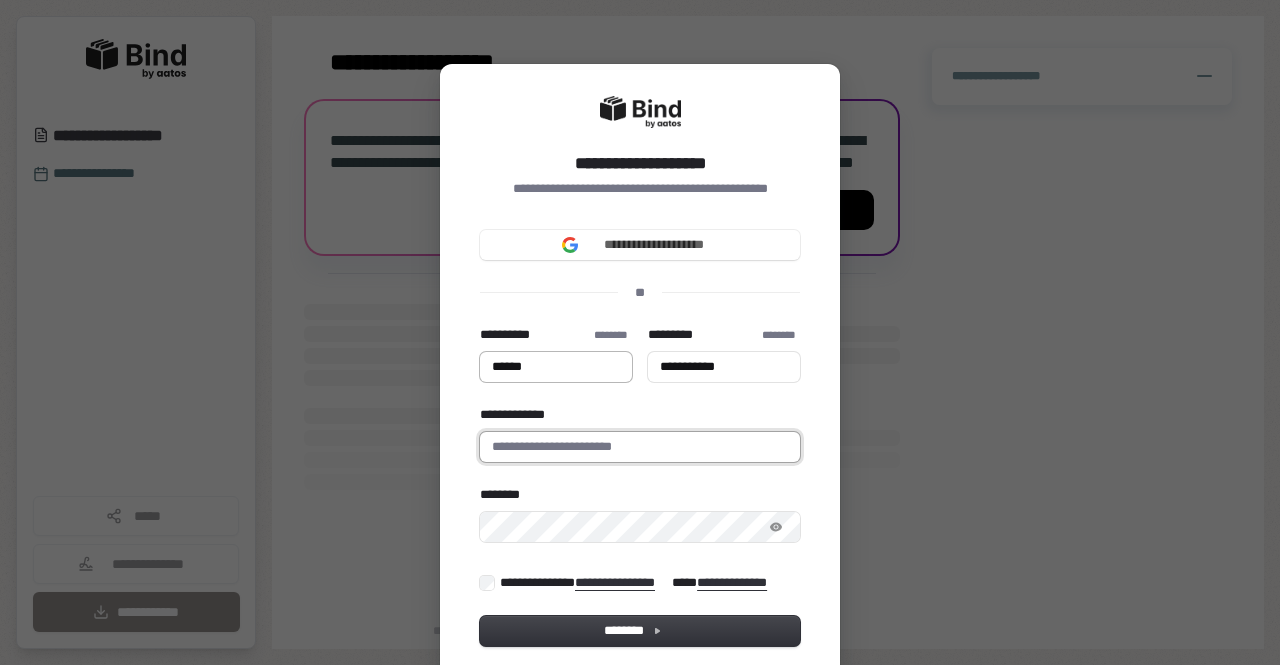 type on "**********" 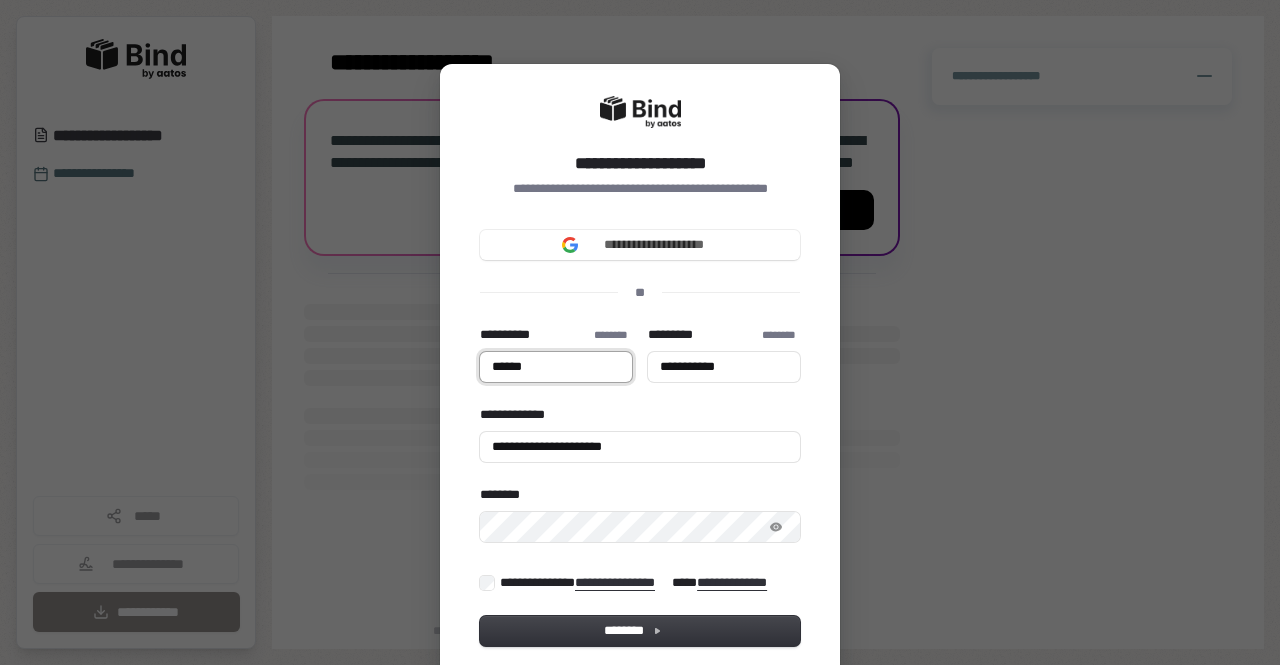 type on "******" 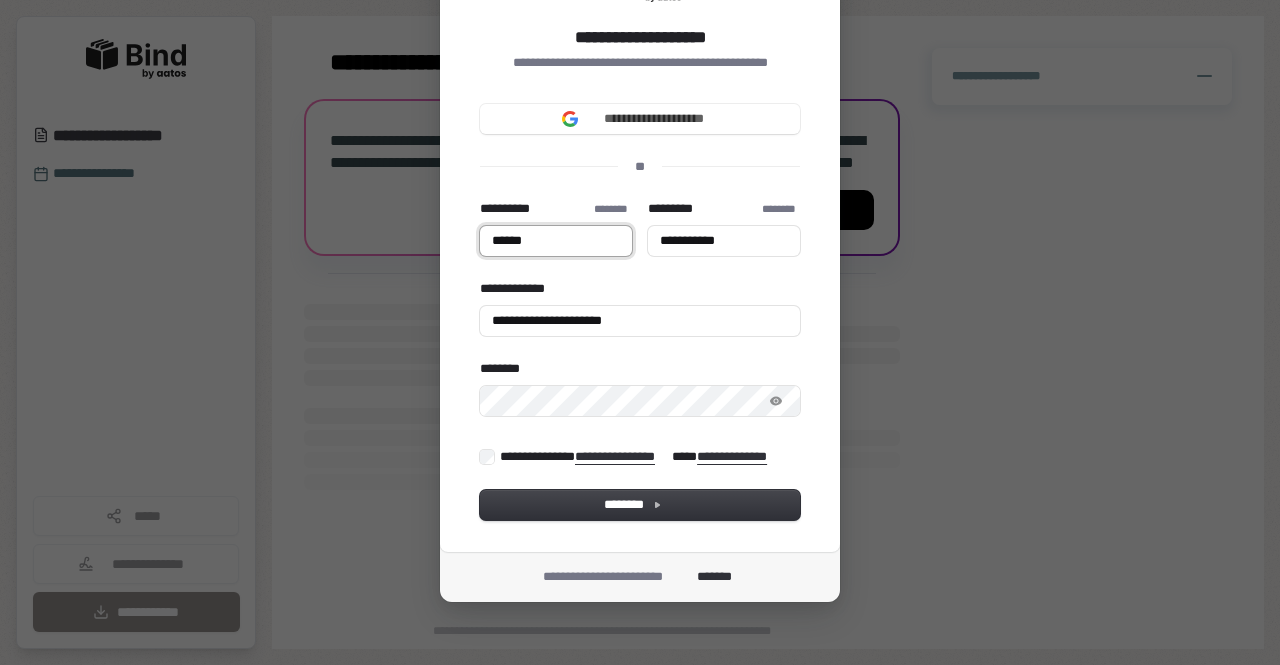 scroll, scrollTop: 126, scrollLeft: 0, axis: vertical 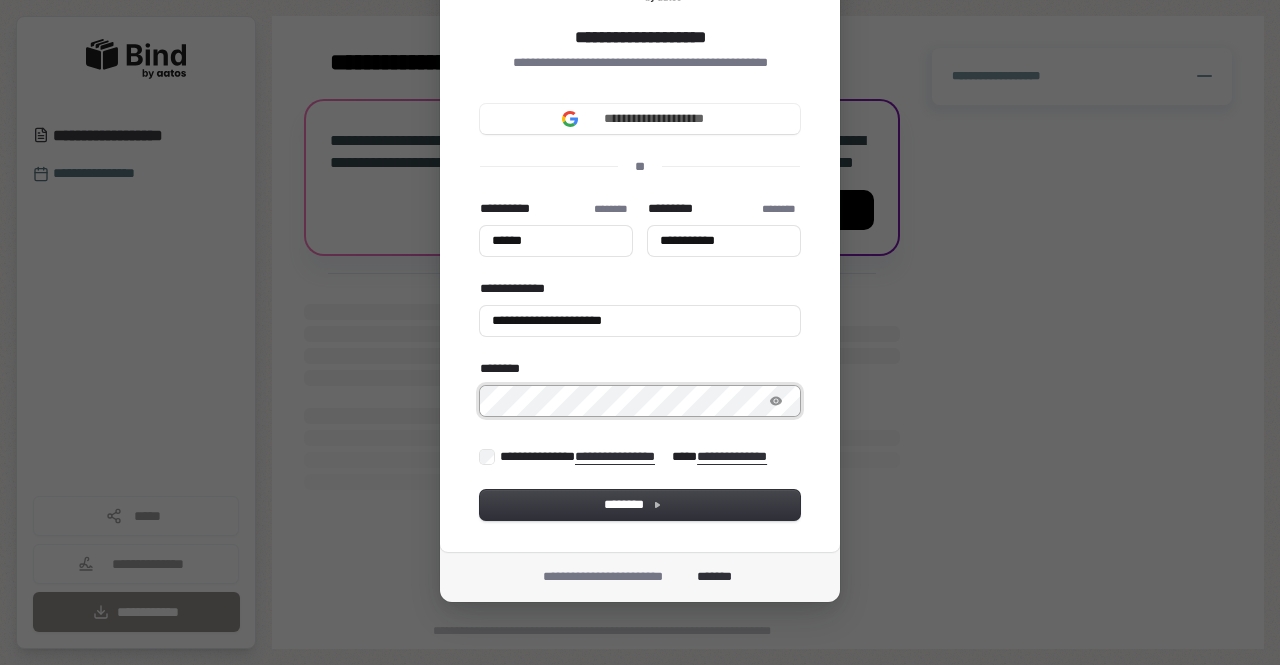 type on "******" 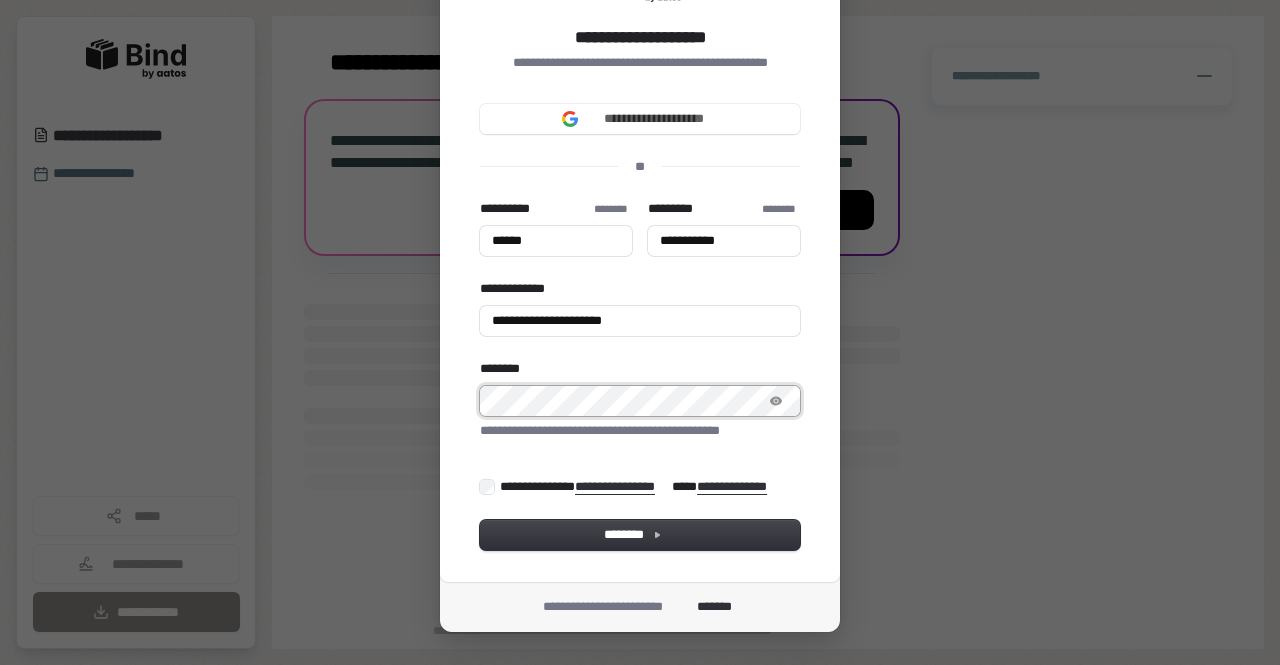 type on "******" 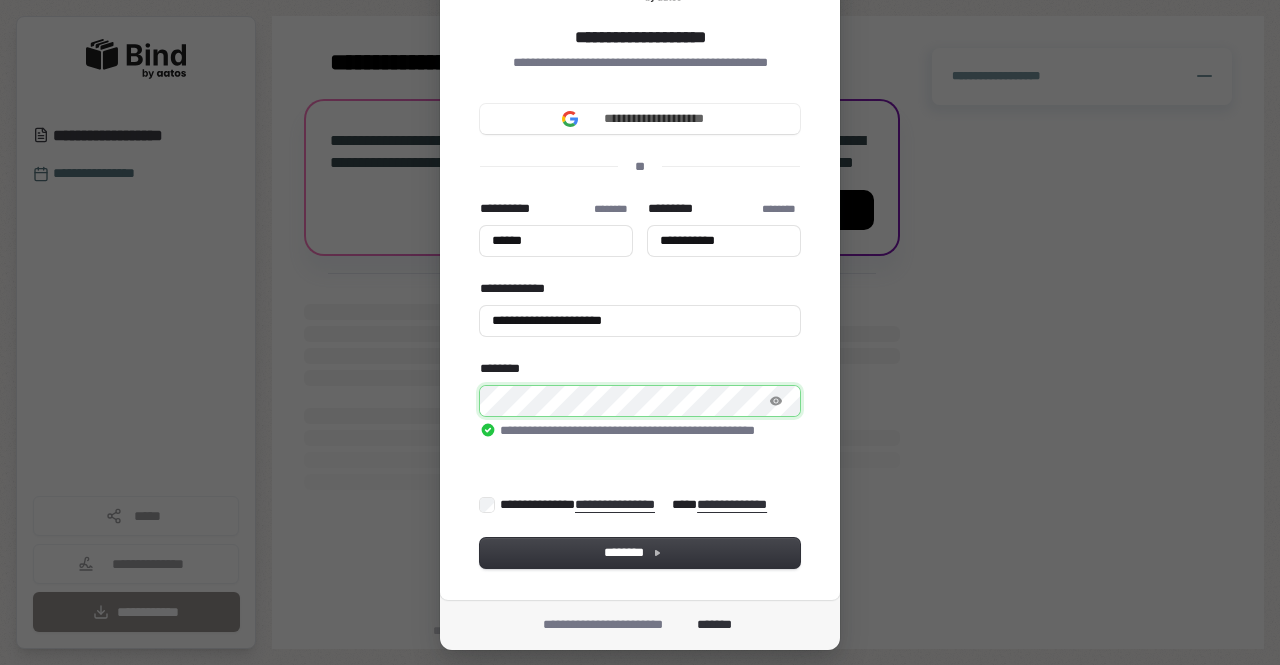 type on "******" 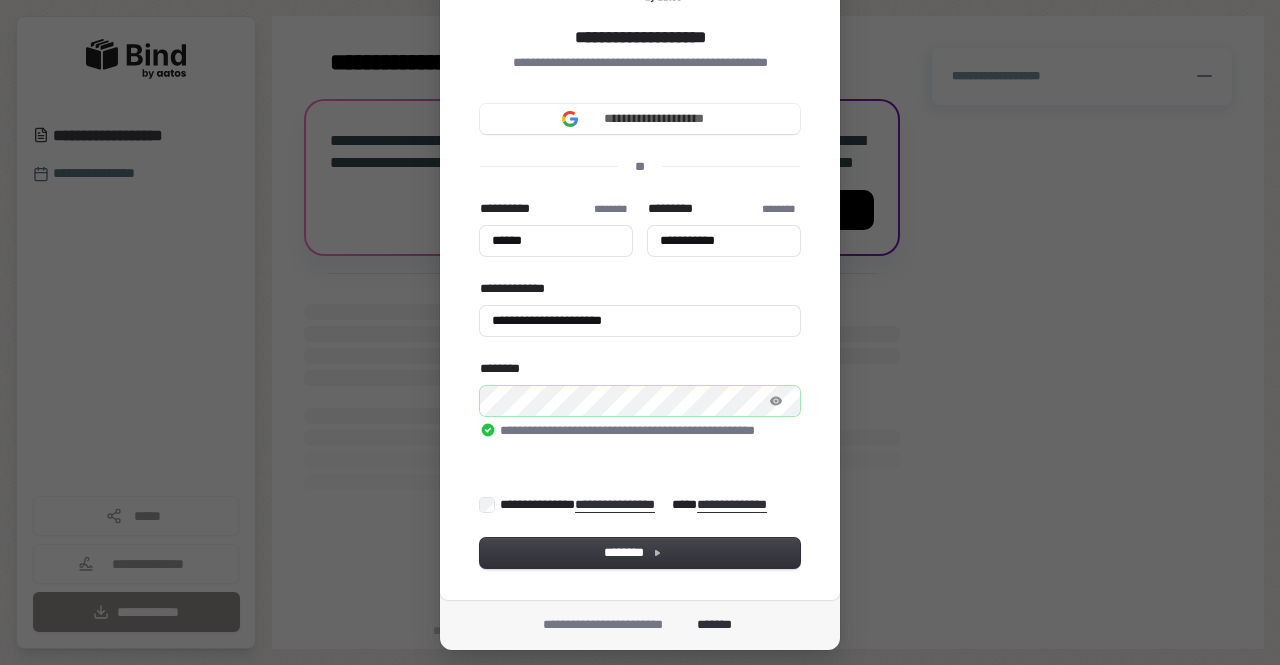 type on "******" 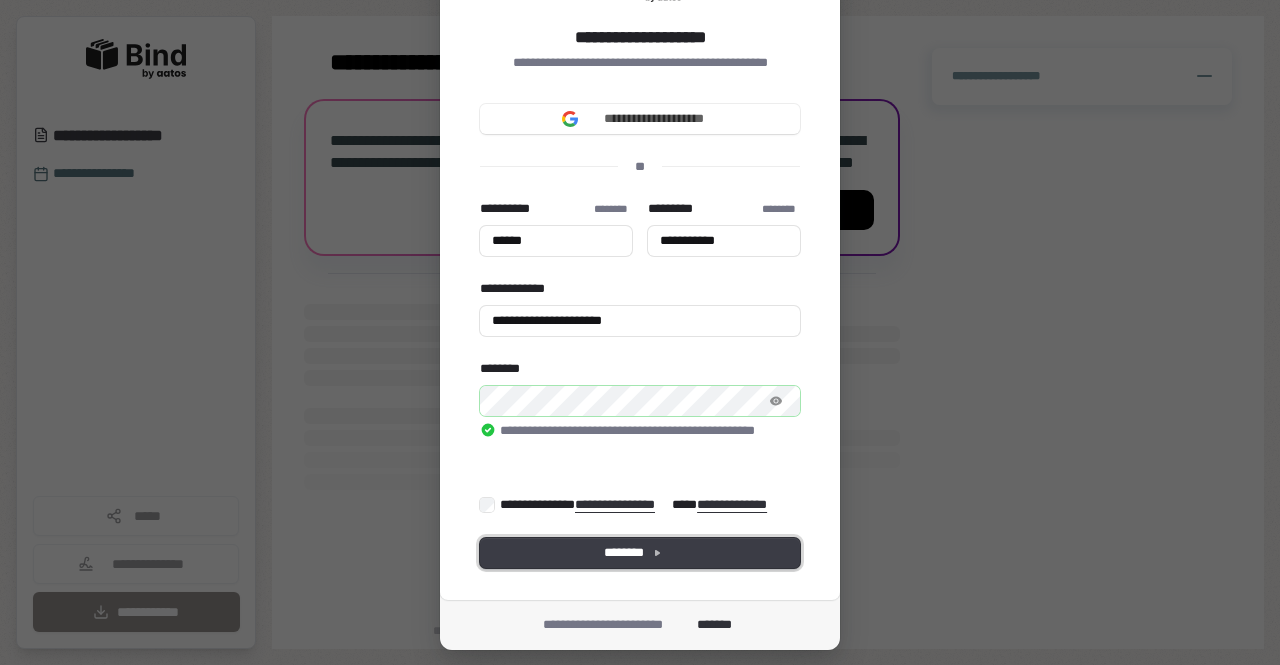 type on "******" 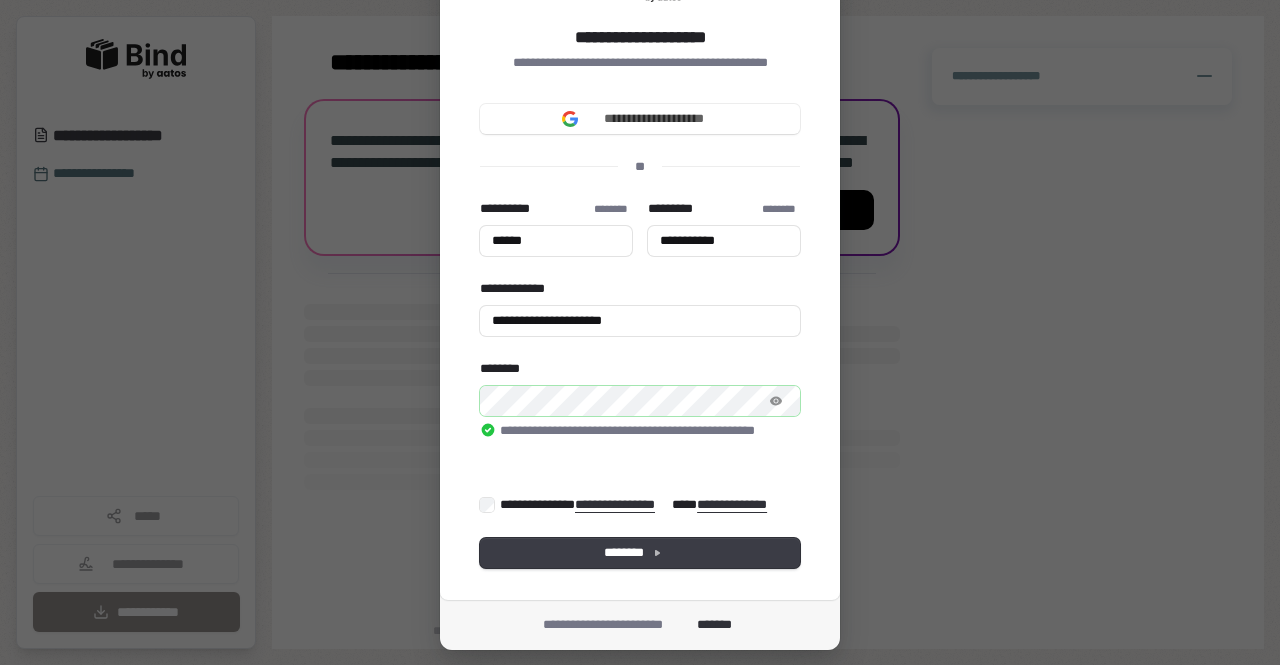 type on "******" 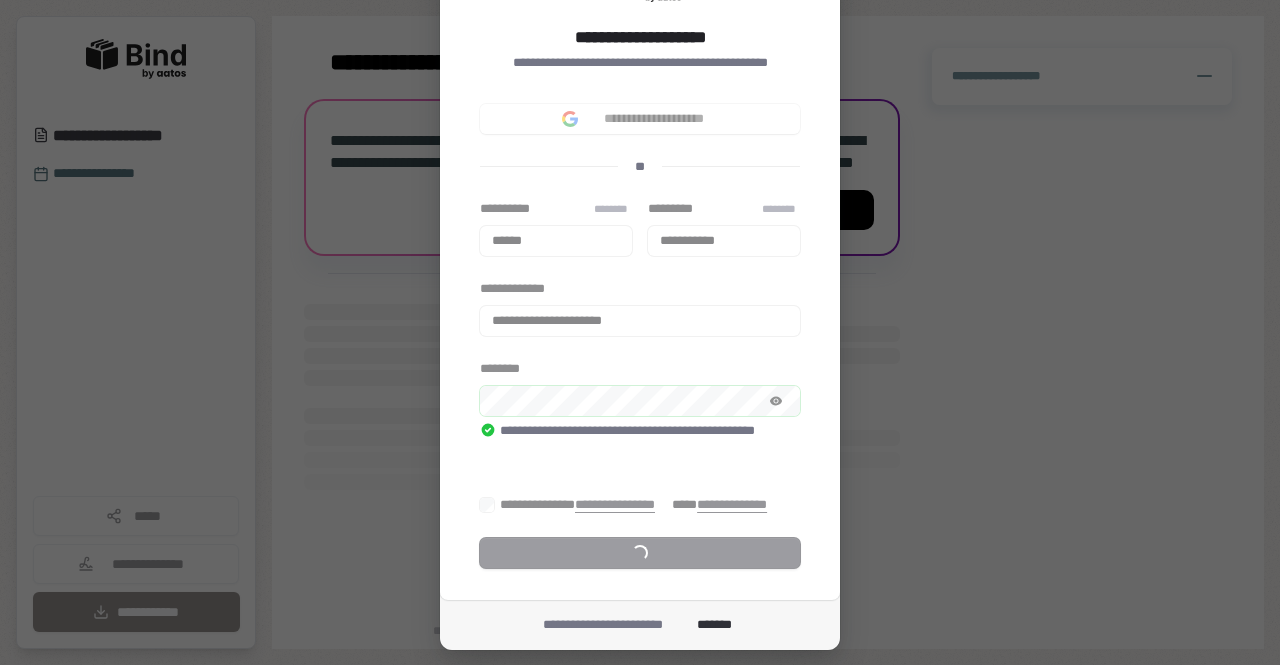 scroll, scrollTop: 0, scrollLeft: 0, axis: both 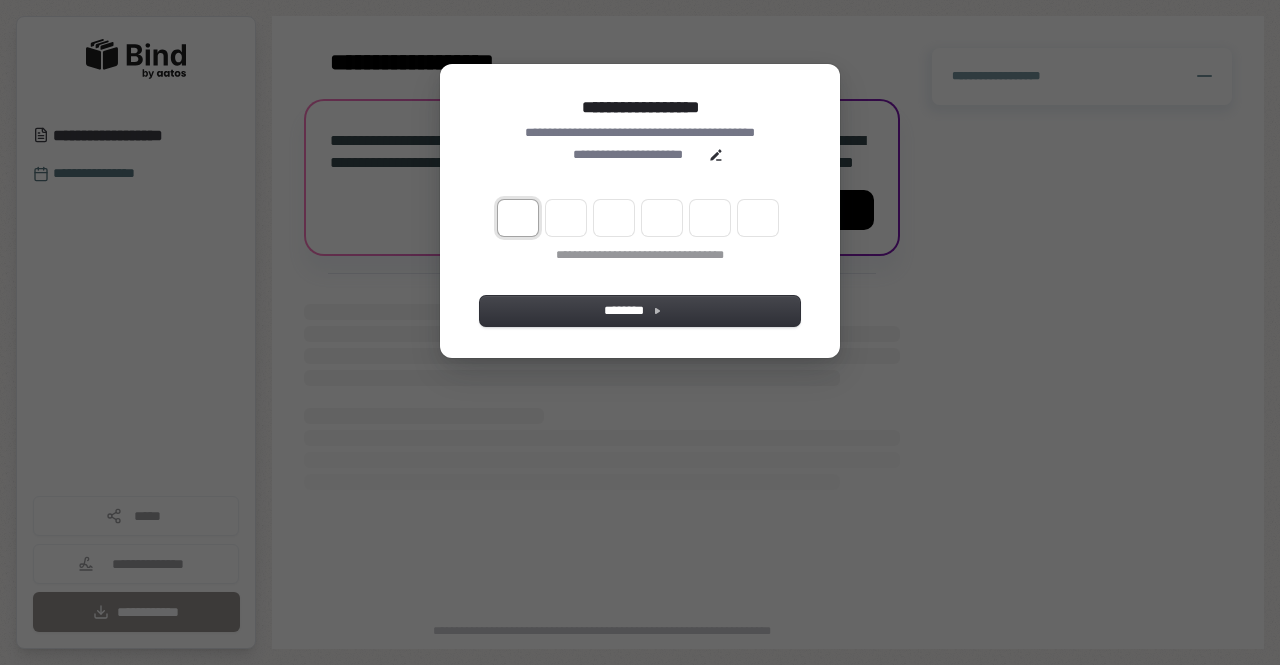 click at bounding box center (518, 218) 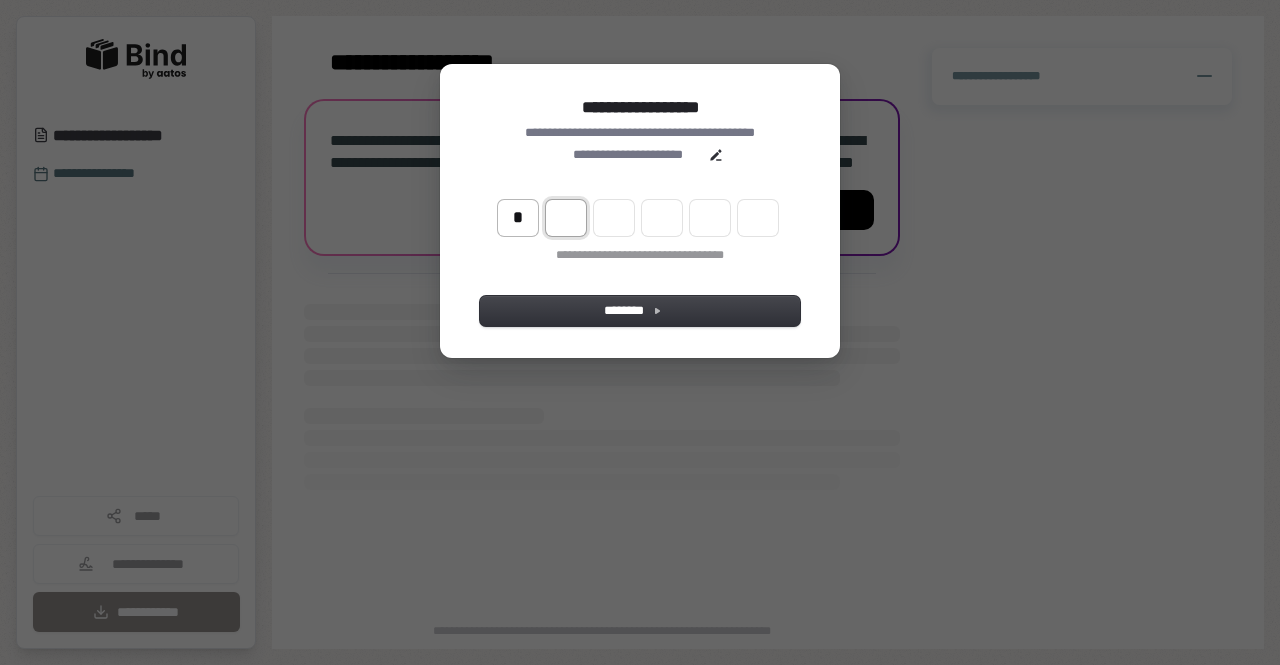 type on "*" 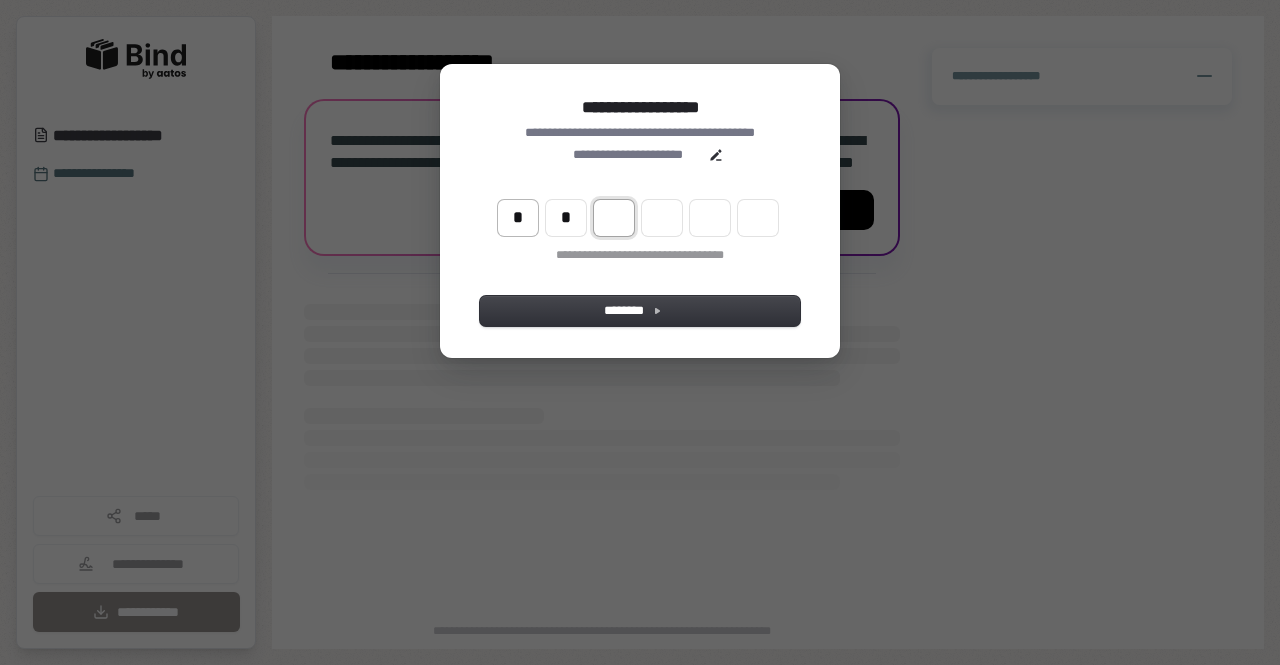 type on "*" 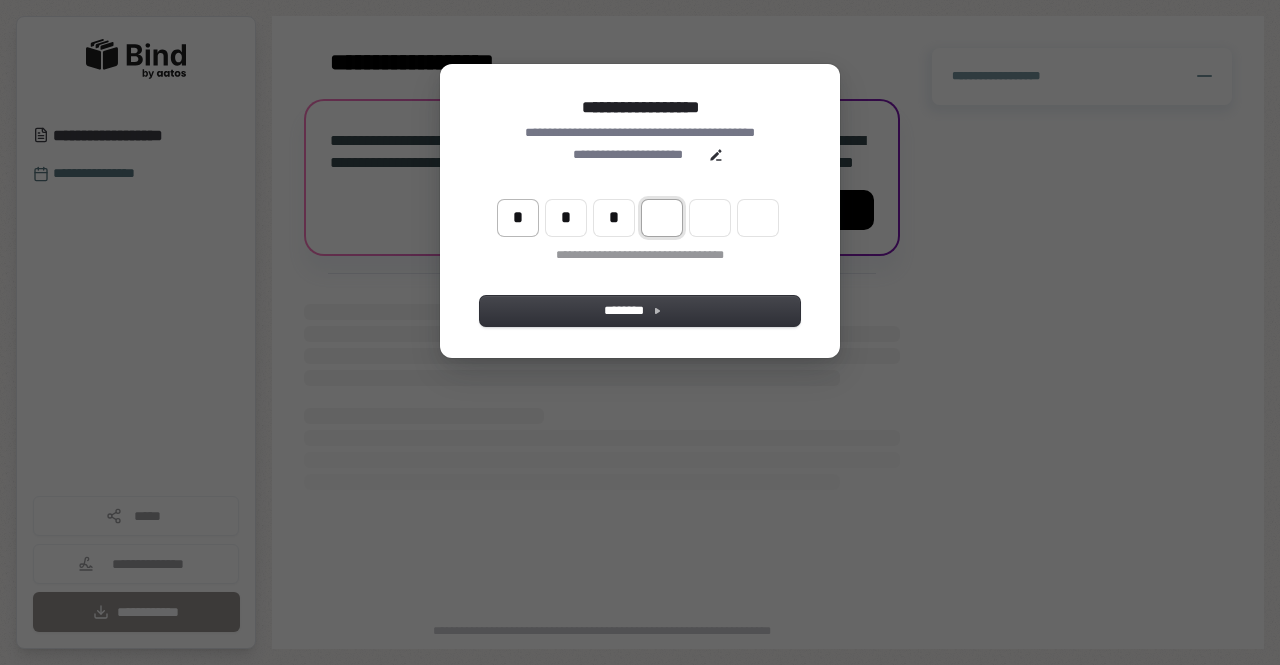 type on "*" 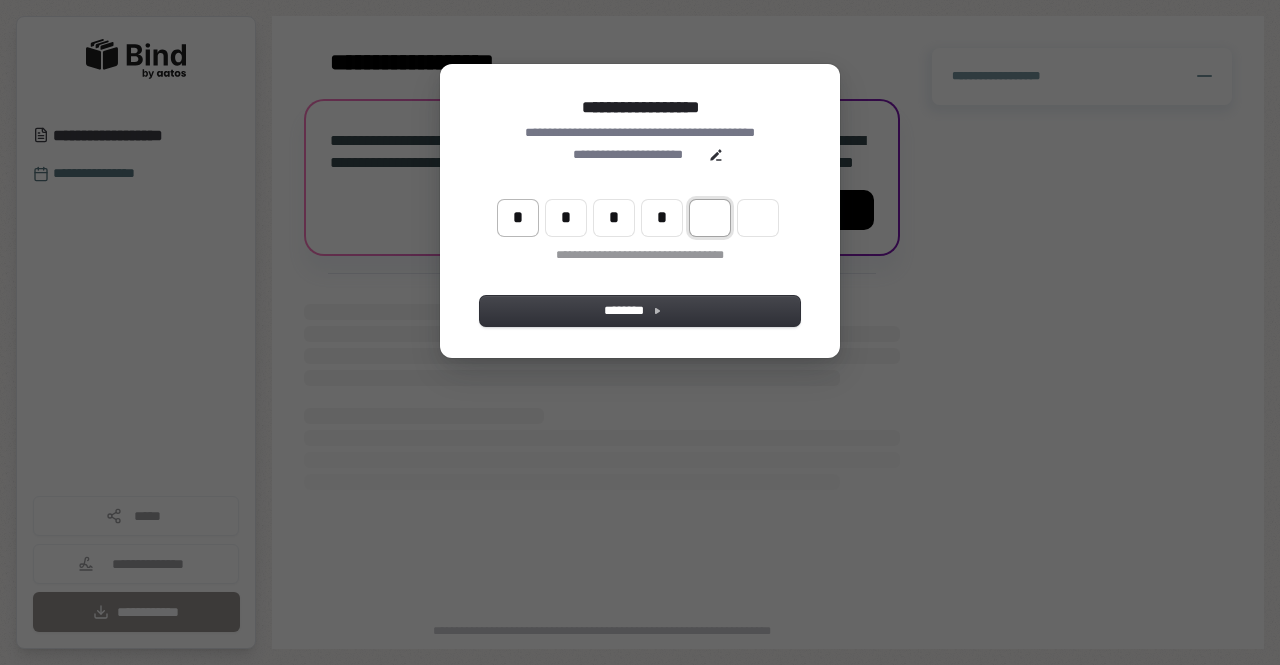 type on "*" 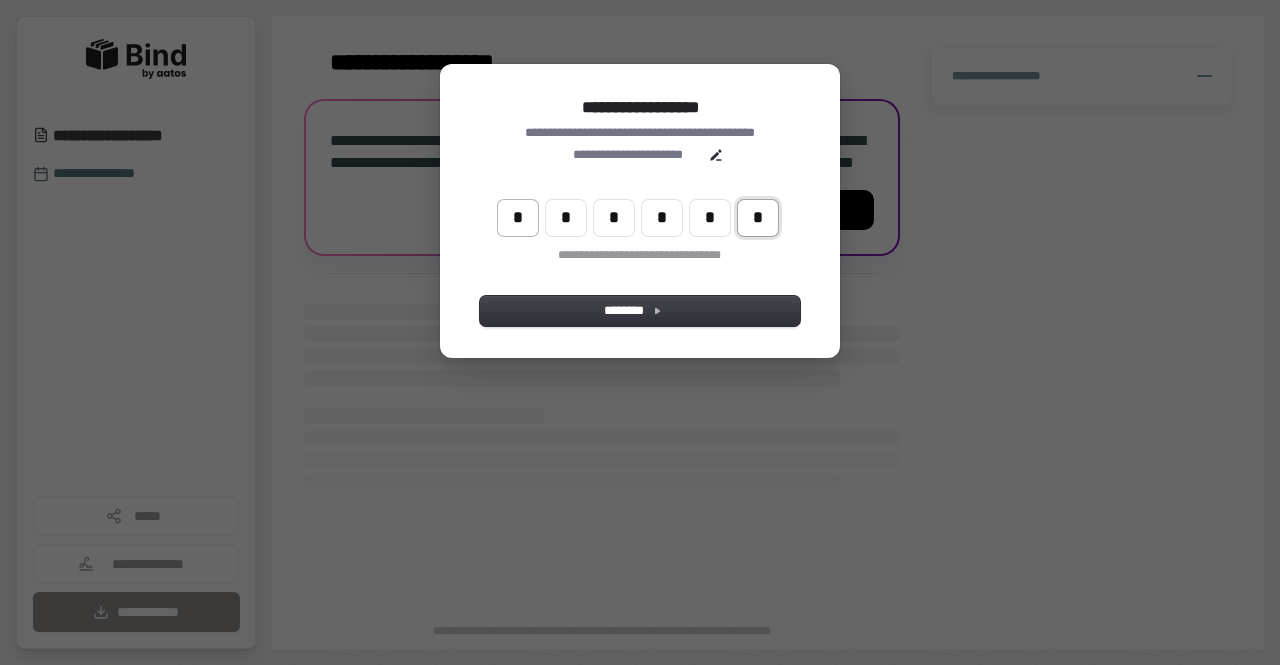 type on "*" 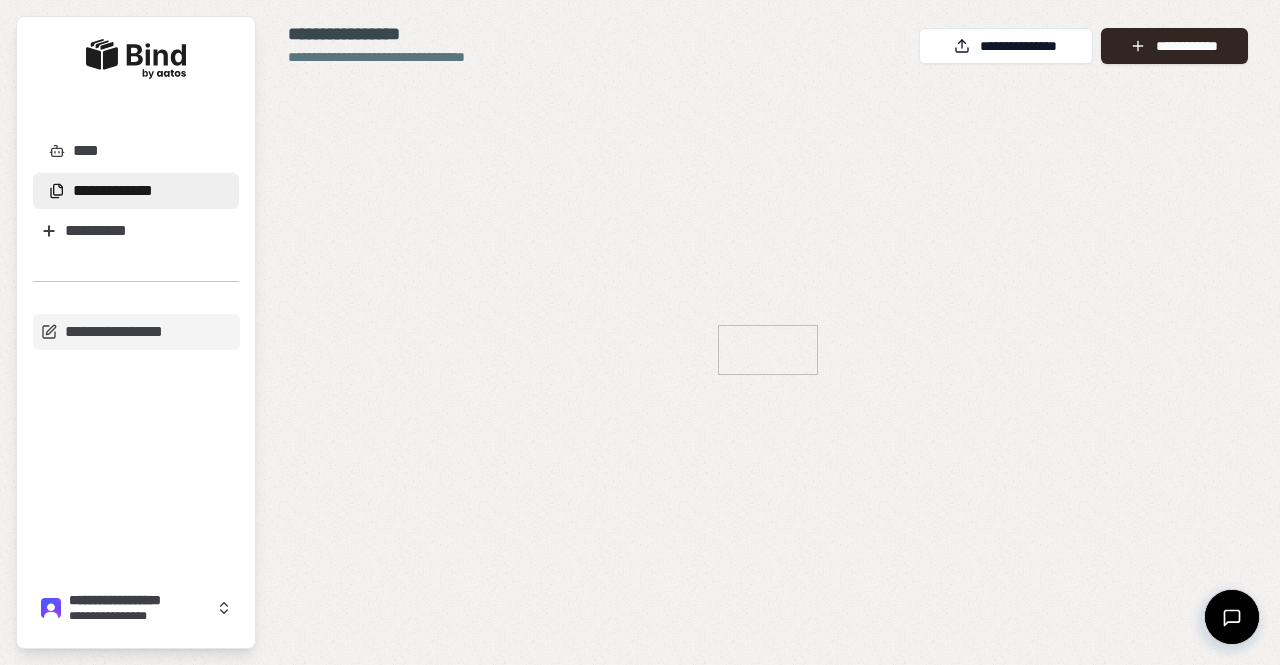 scroll, scrollTop: 0, scrollLeft: 0, axis: both 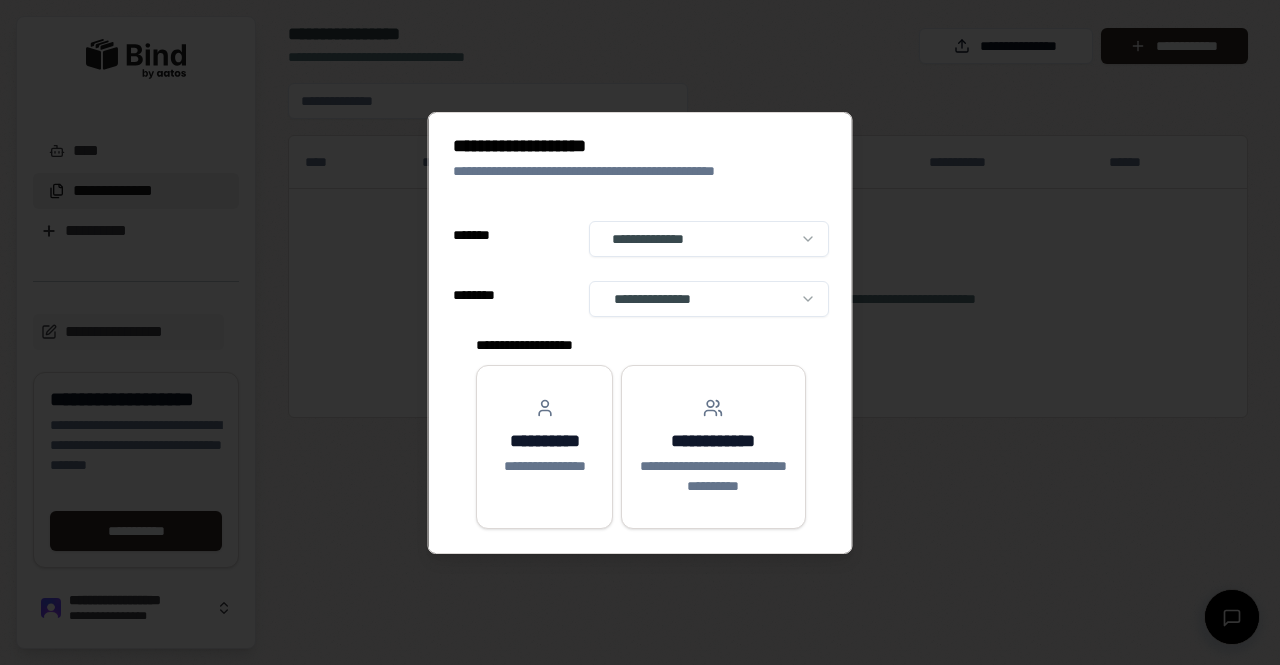 select on "**" 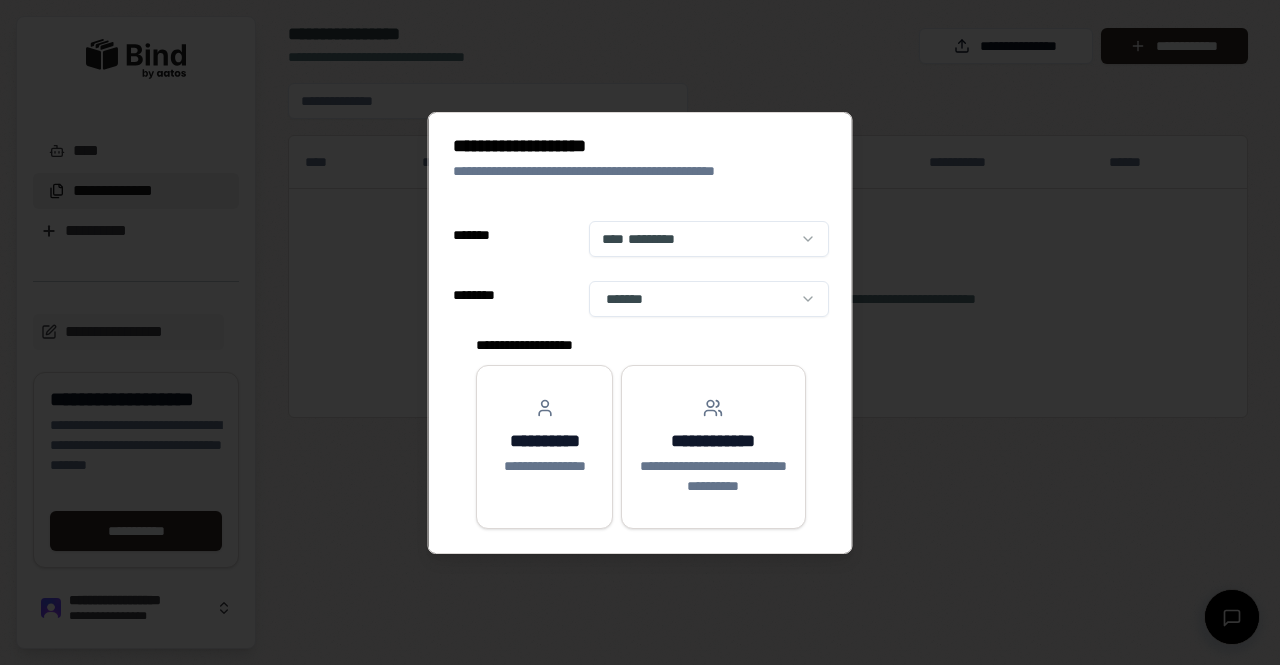 click on "**********" at bounding box center [640, 332] 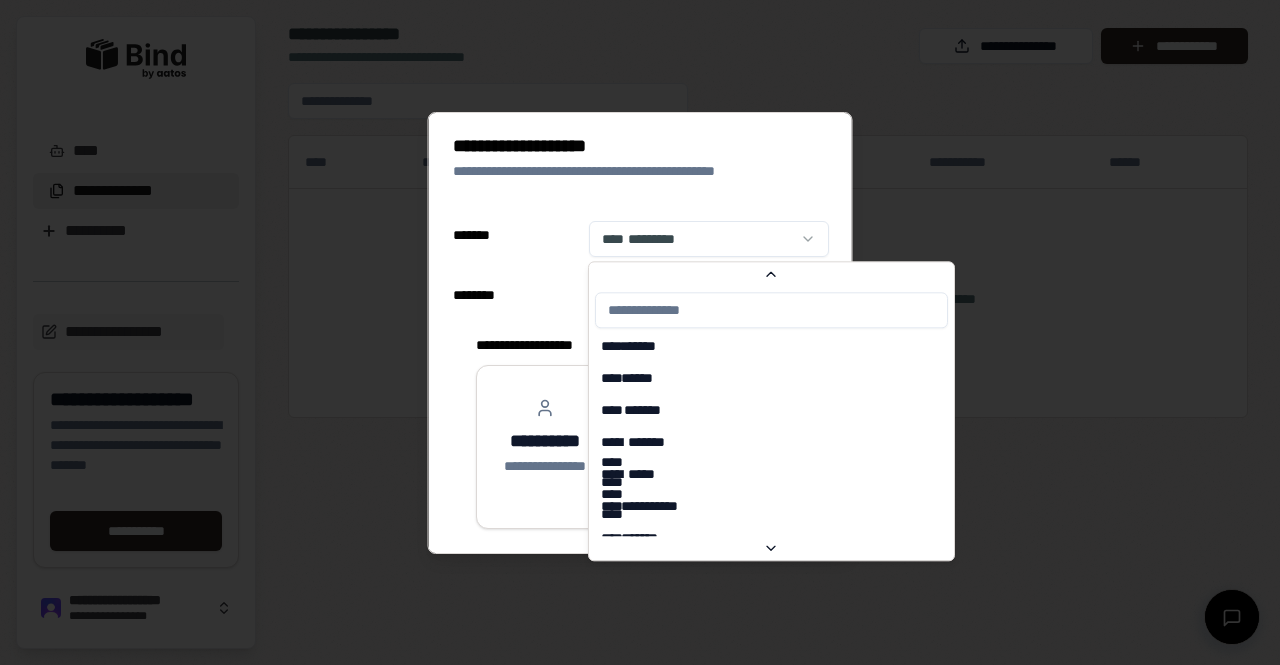 scroll, scrollTop: 369, scrollLeft: 0, axis: vertical 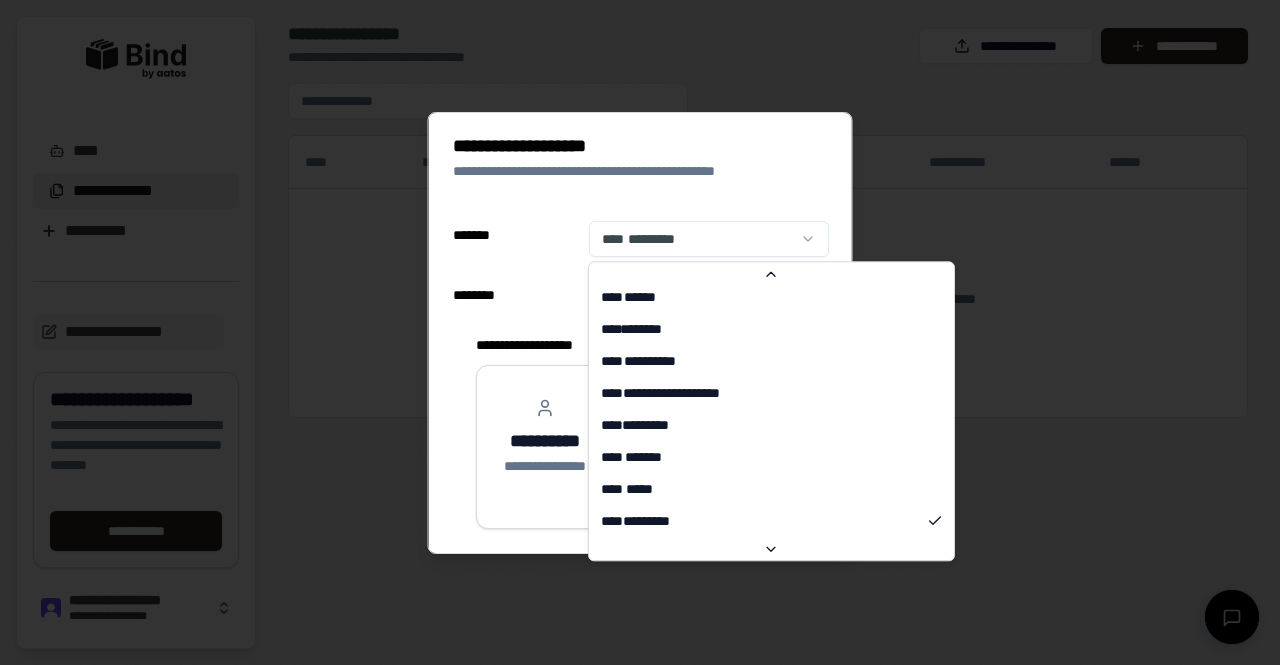 click at bounding box center [640, 332] 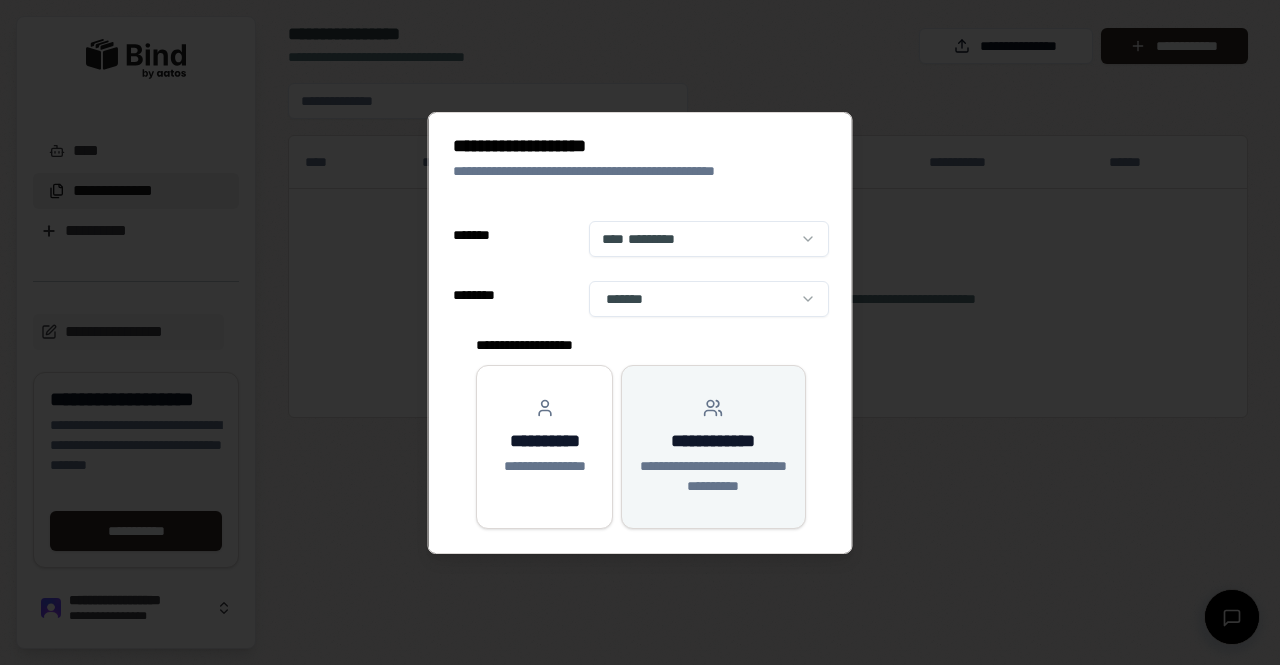 click on "**********" at bounding box center (713, 476) 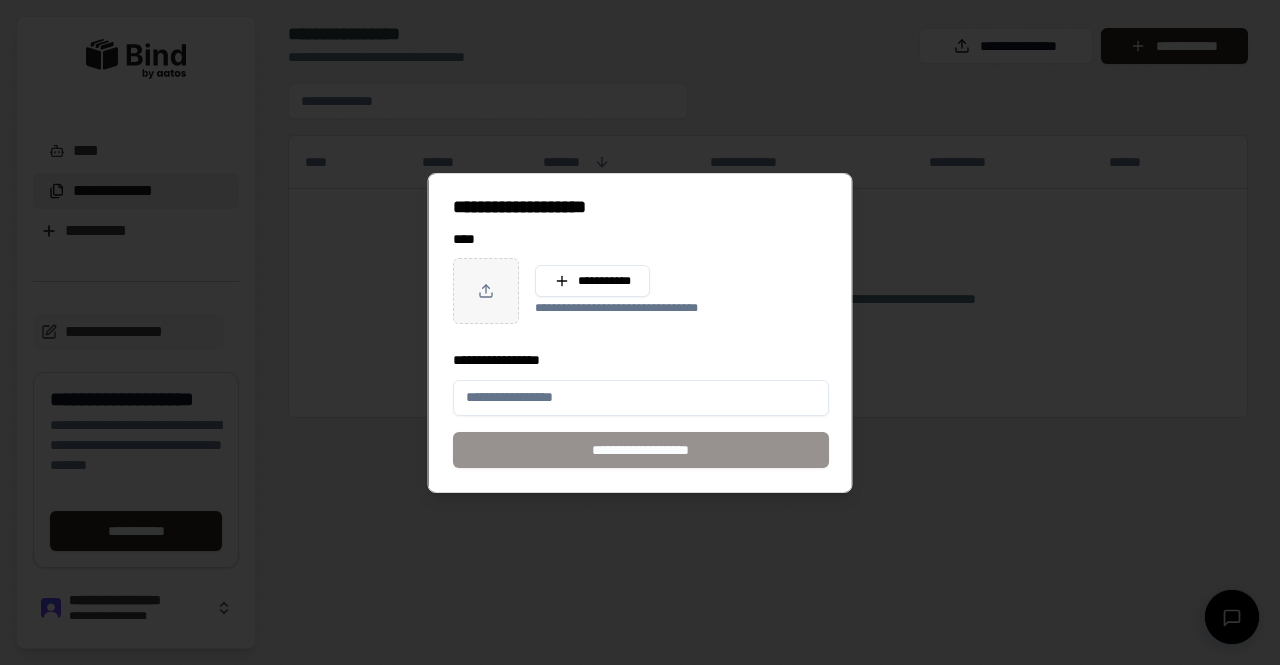 click on "**********" at bounding box center [641, 398] 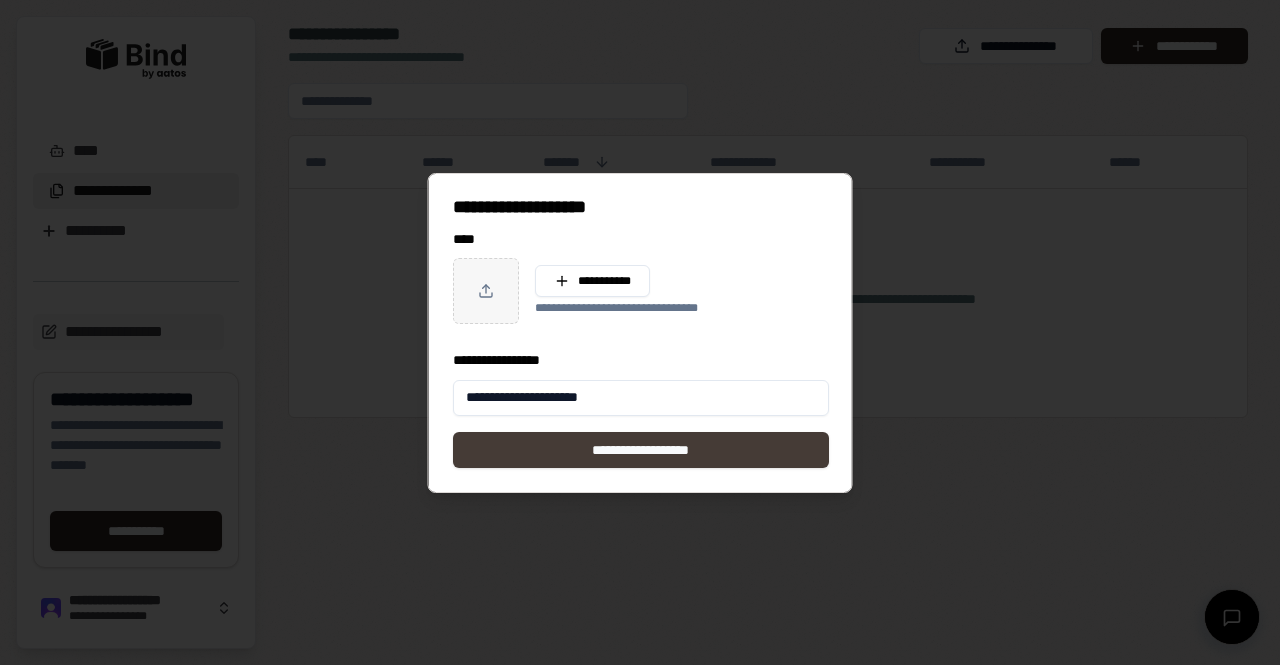 type on "**********" 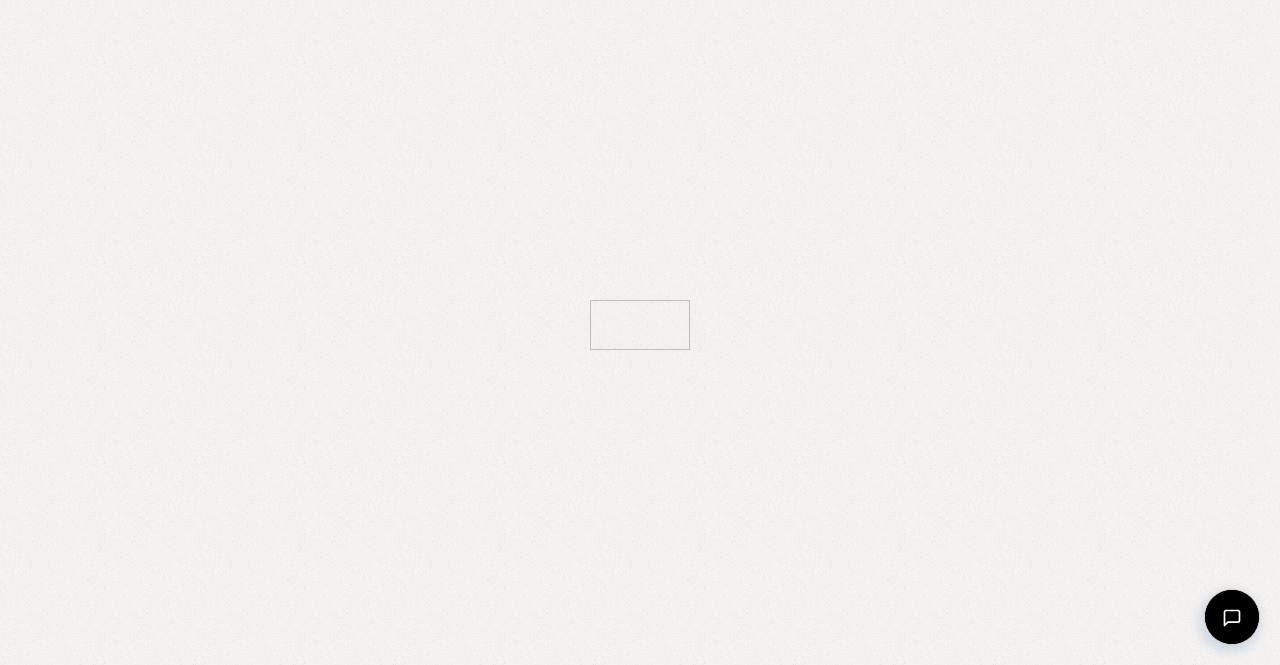 scroll, scrollTop: 0, scrollLeft: 0, axis: both 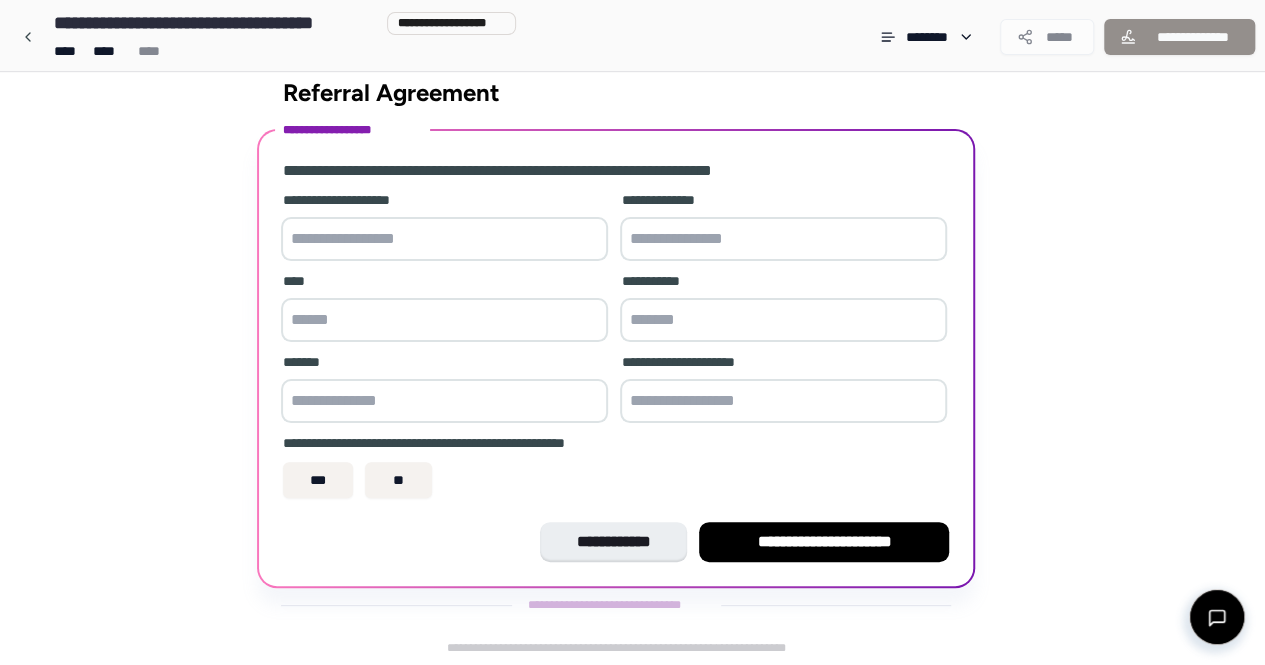 click at bounding box center (444, 239) 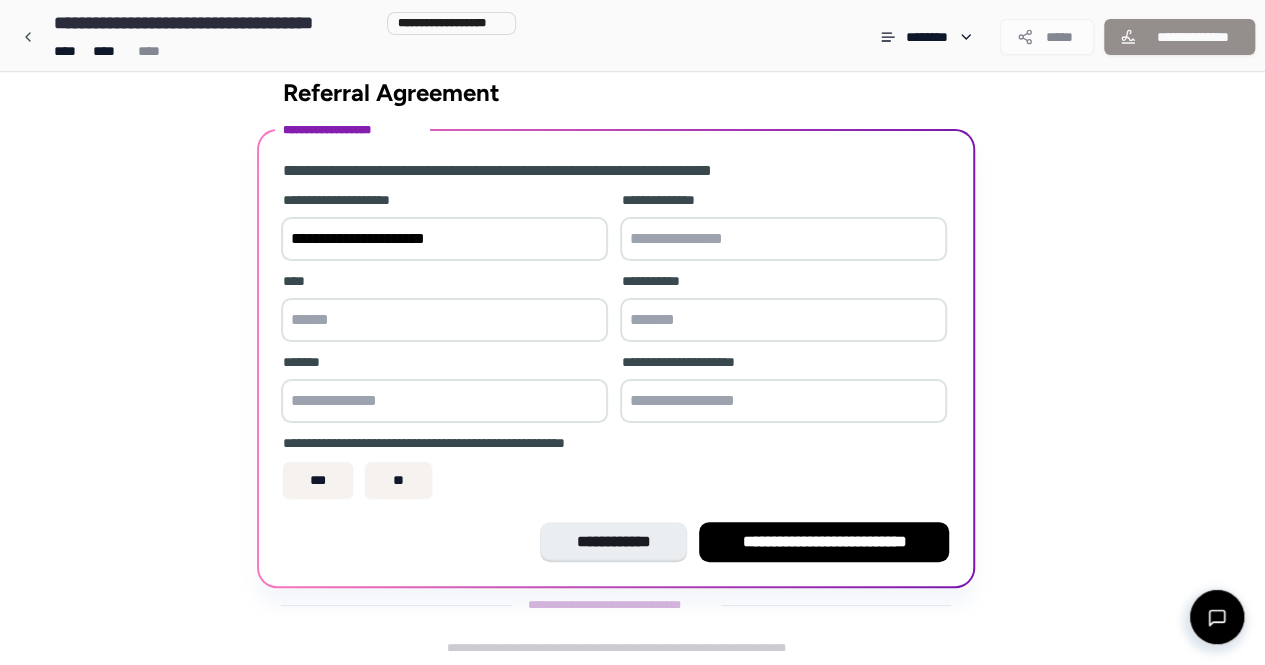 type on "**********" 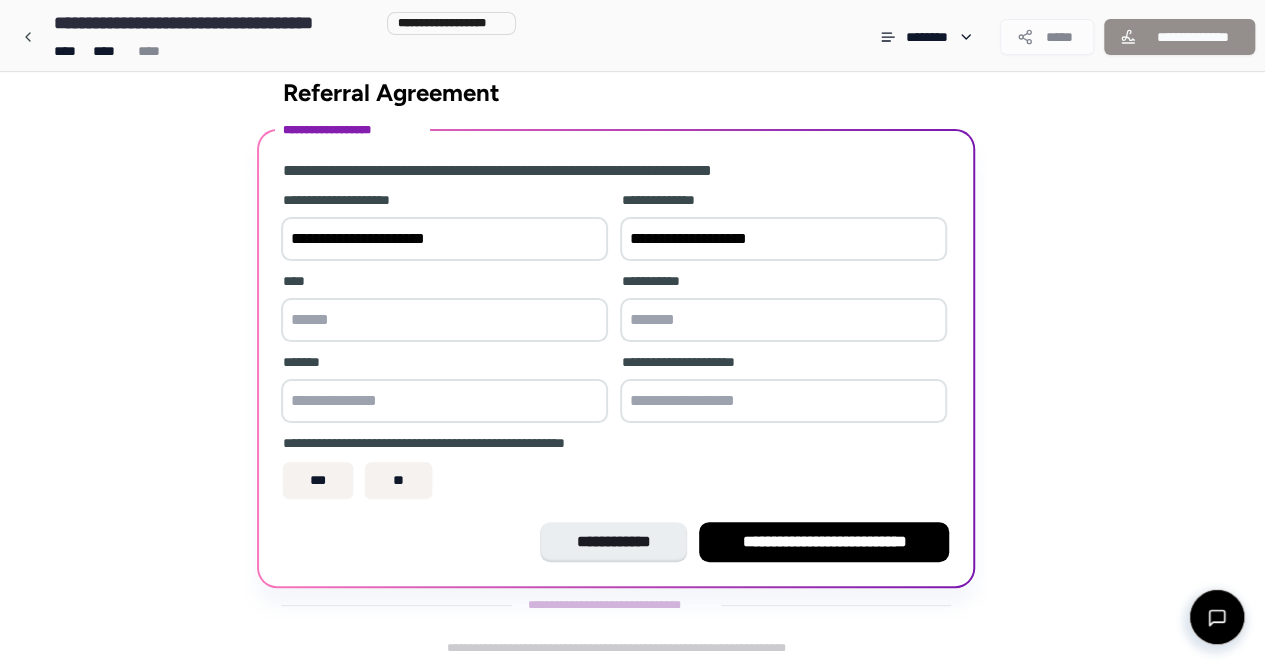 type on "**********" 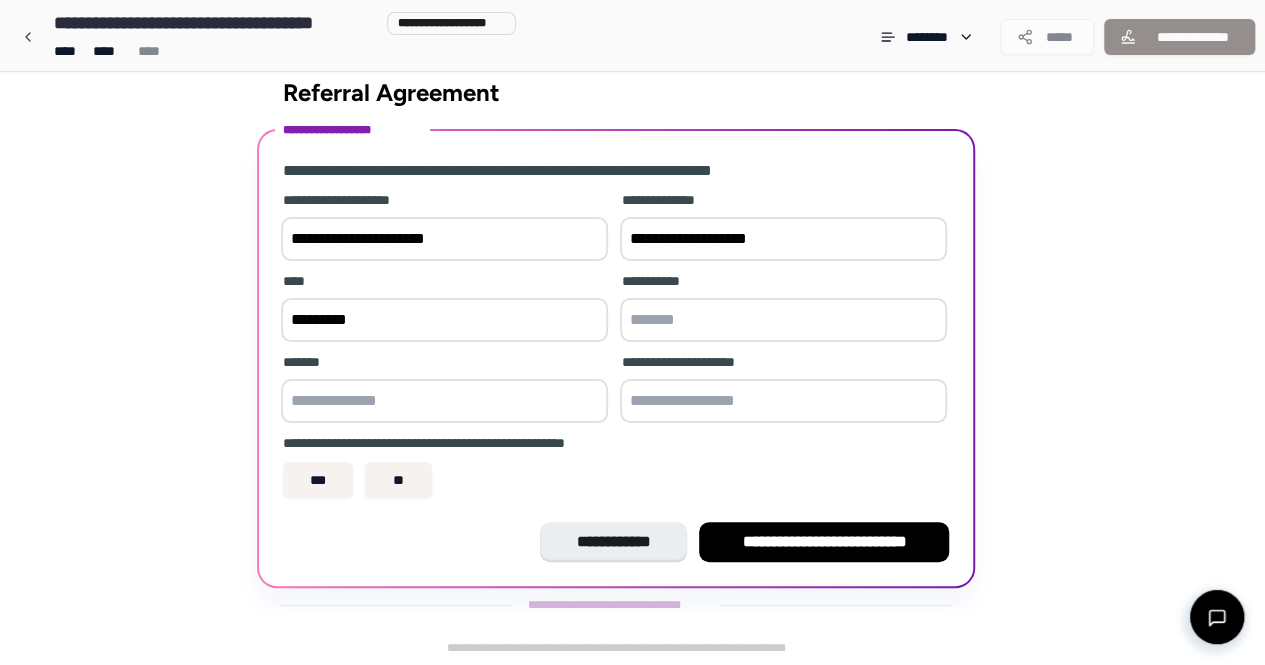 type on "*********" 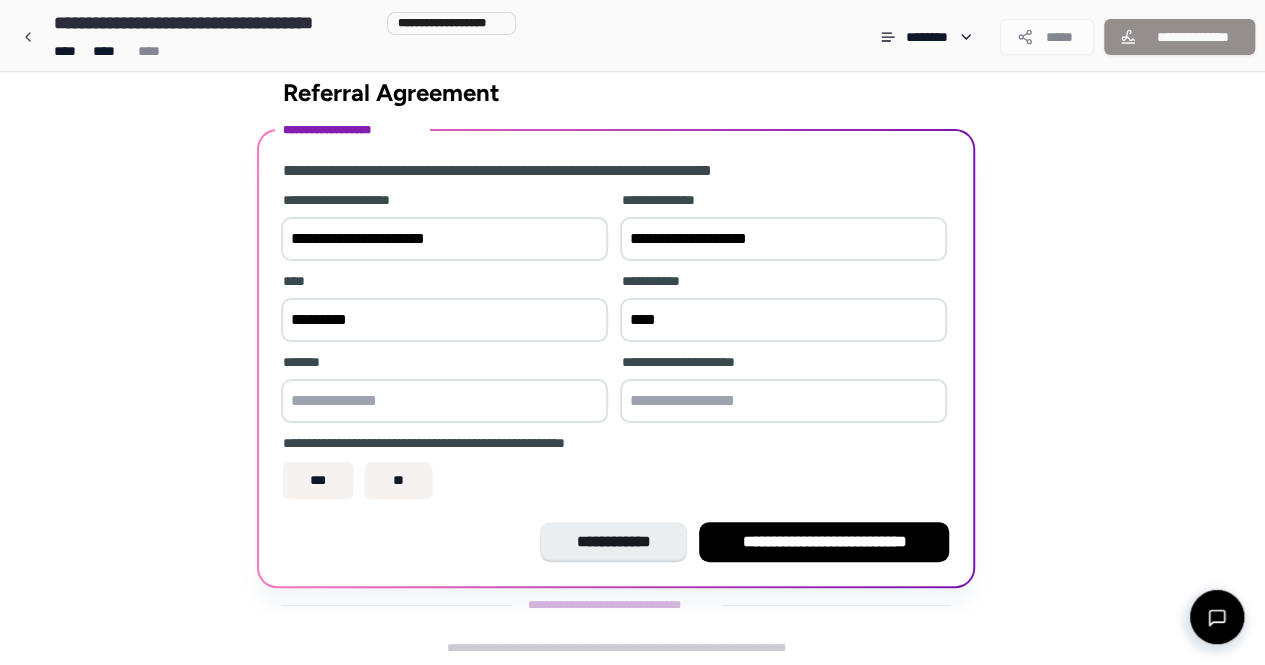 type on "****" 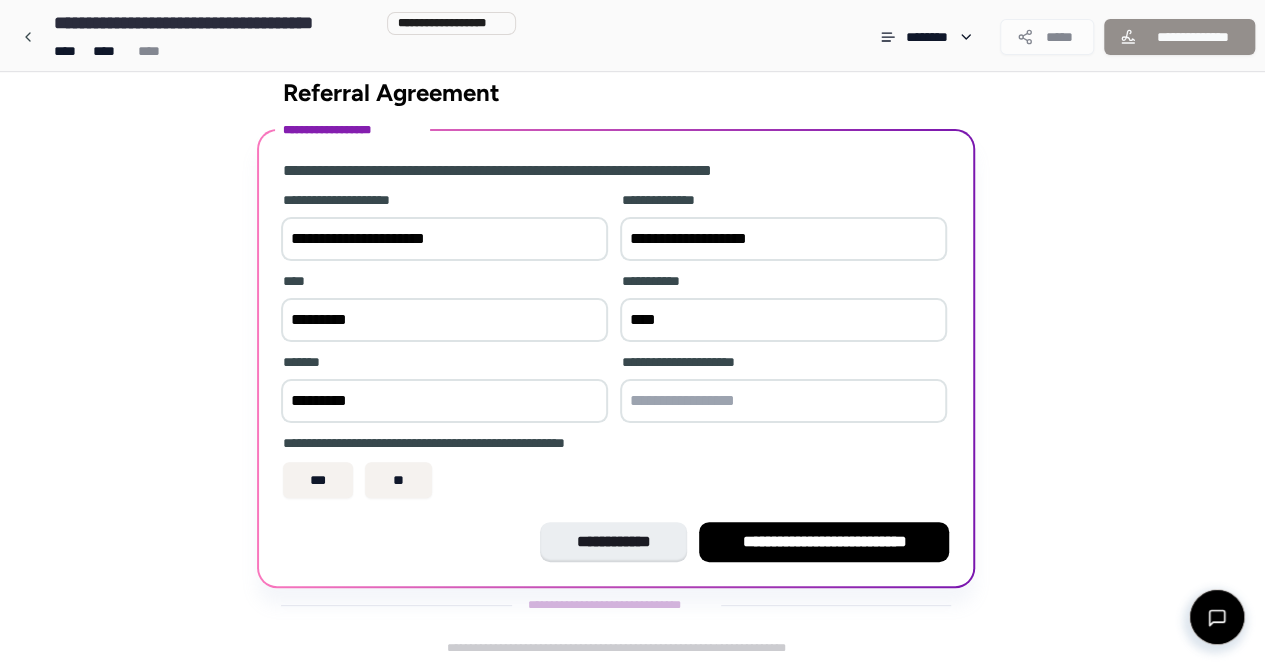 type on "*********" 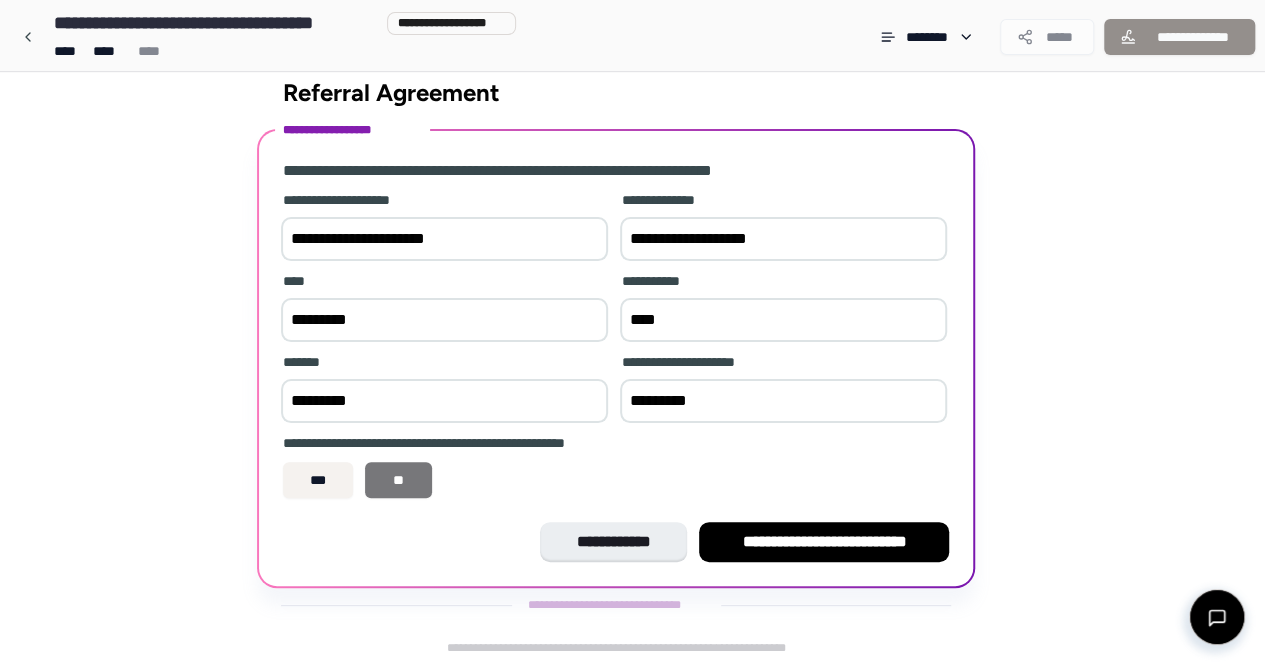 type on "*********" 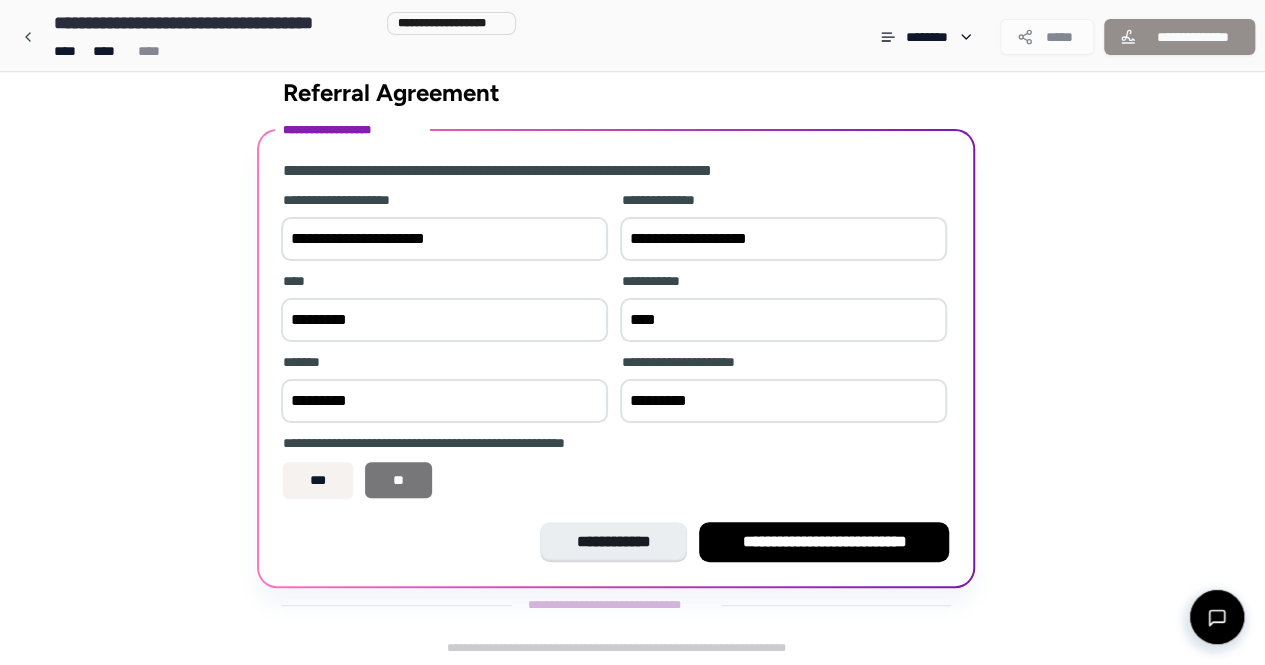 click on "**" at bounding box center (398, 480) 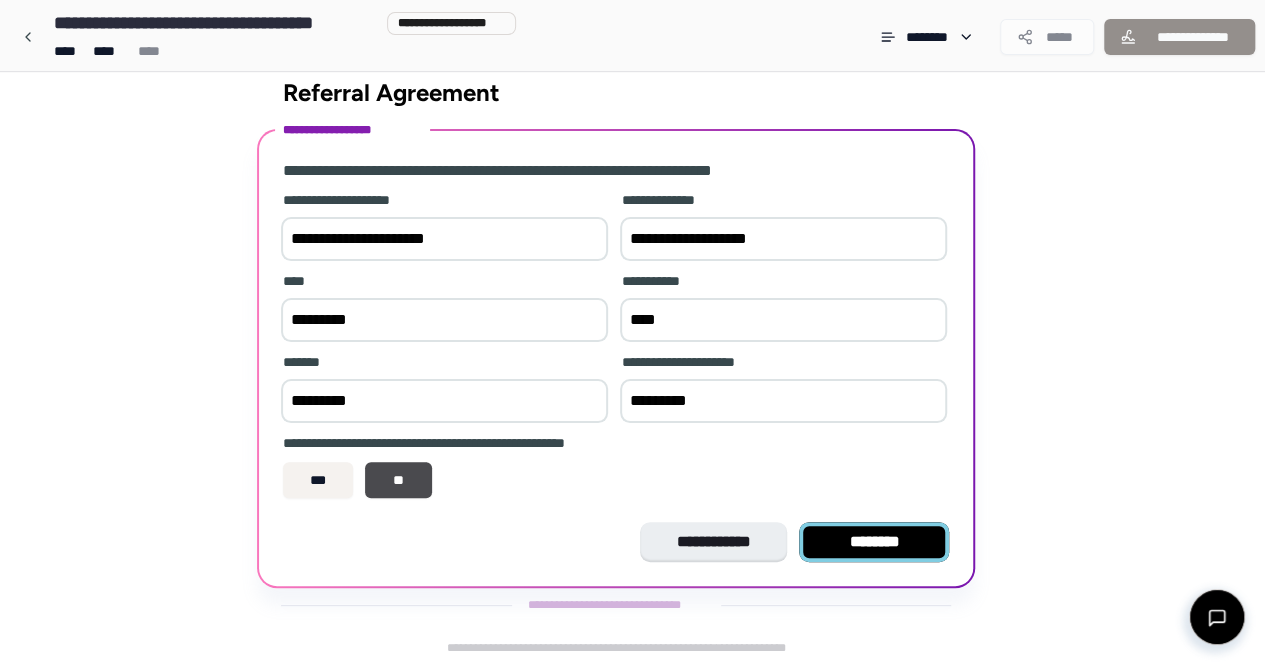 click on "********" at bounding box center [874, 542] 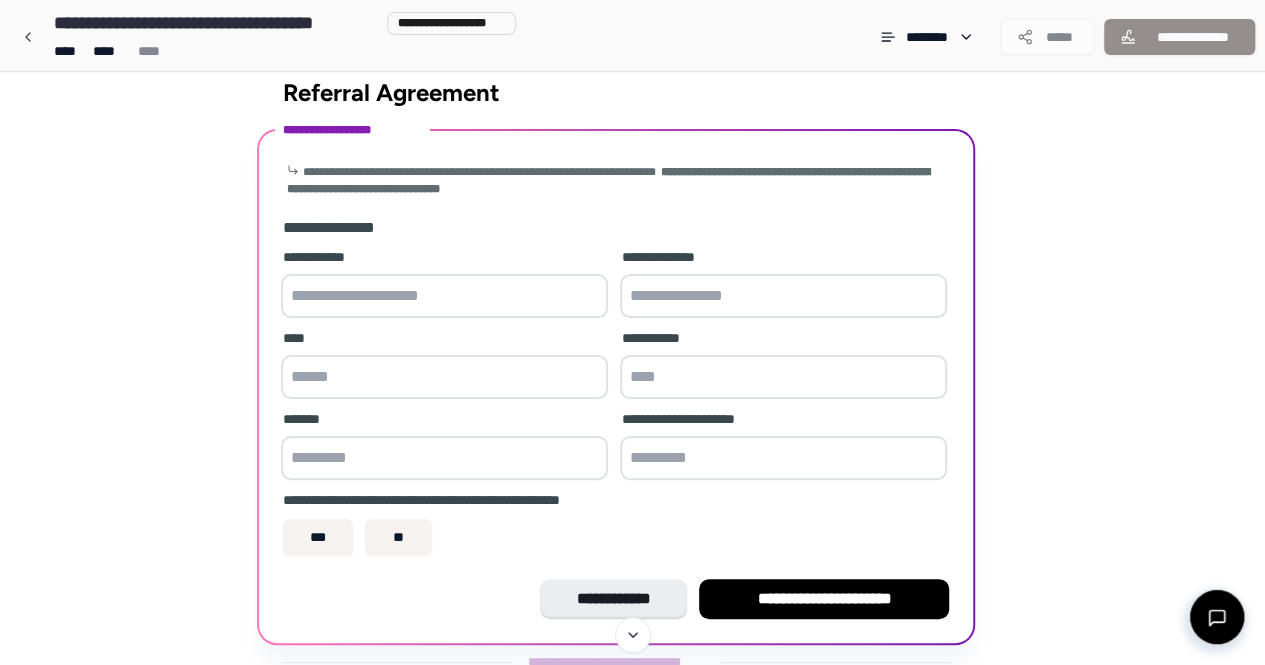 scroll, scrollTop: 0, scrollLeft: 0, axis: both 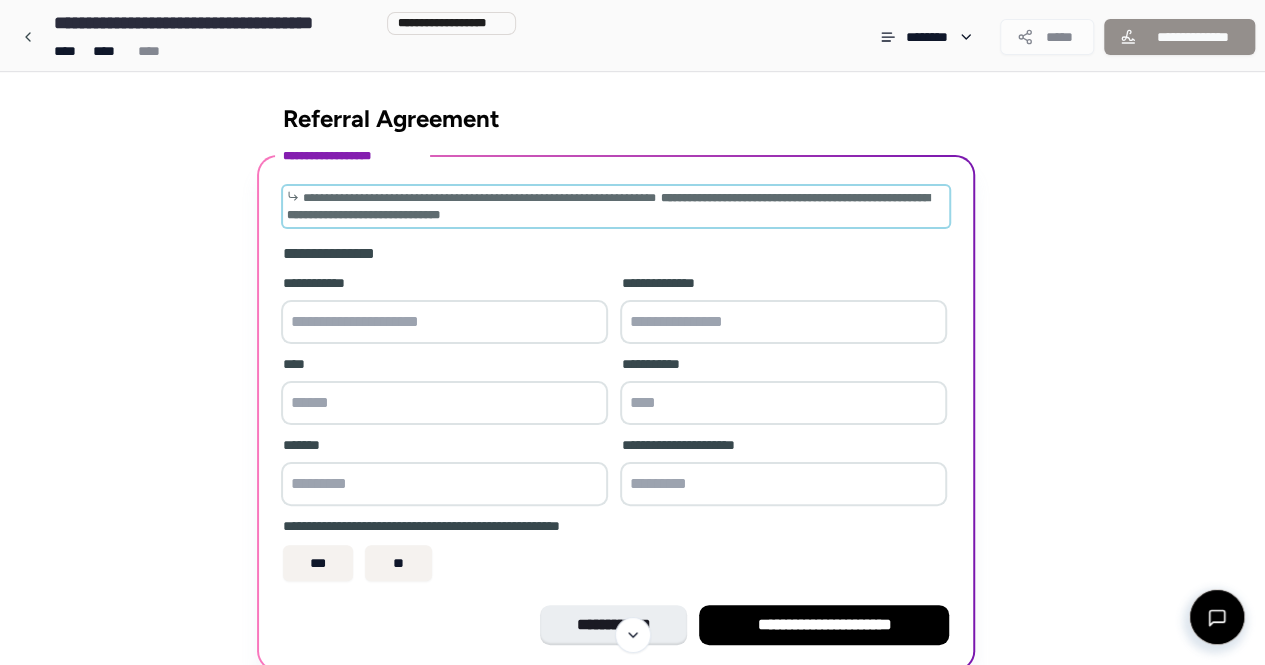 click on "**********" at bounding box center (479, 198) 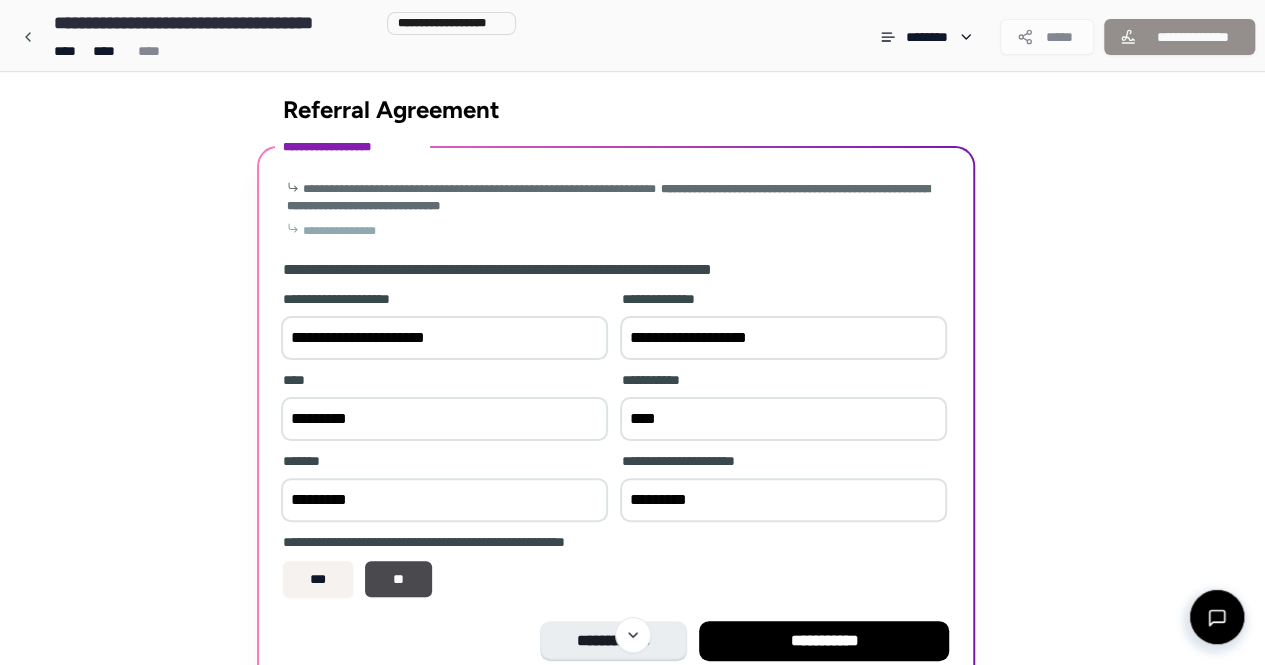 scroll, scrollTop: 109, scrollLeft: 0, axis: vertical 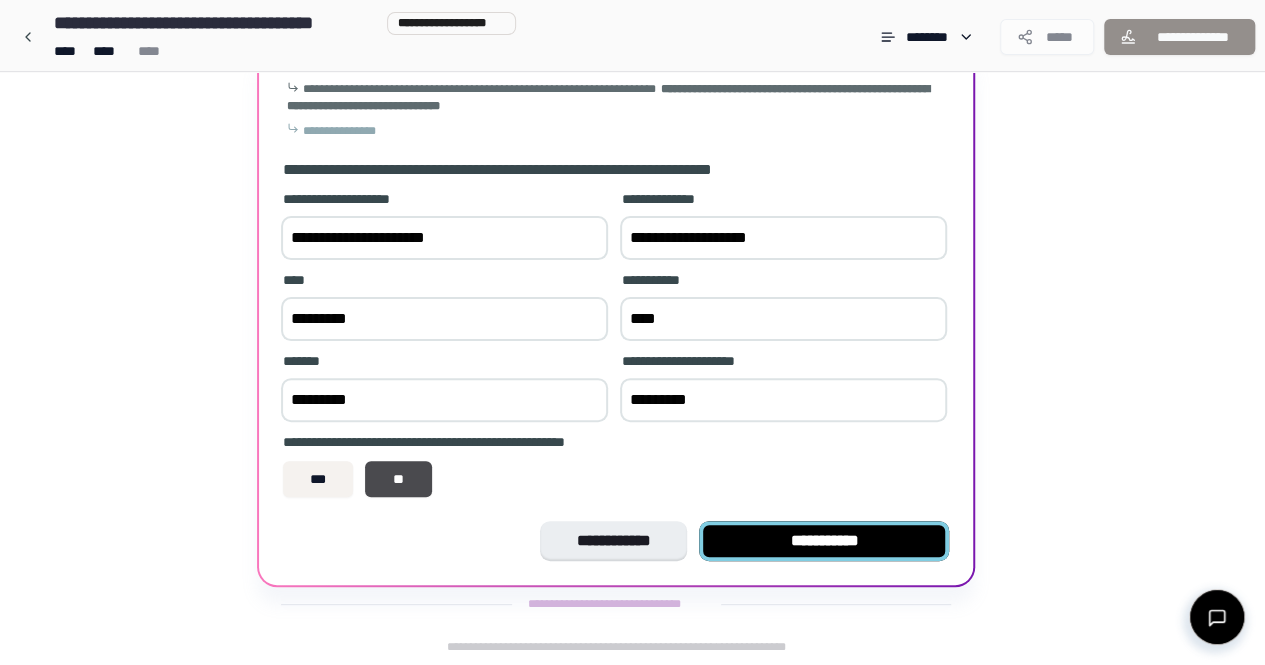 click on "**********" at bounding box center (824, 541) 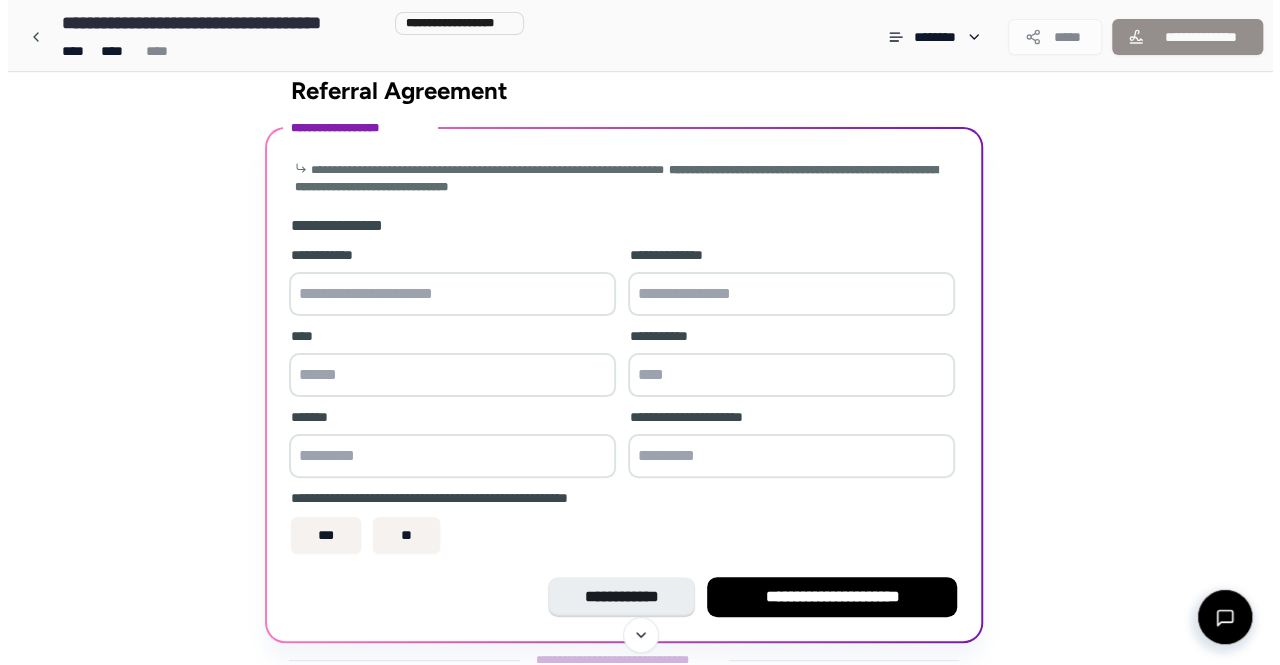 scroll, scrollTop: 0, scrollLeft: 0, axis: both 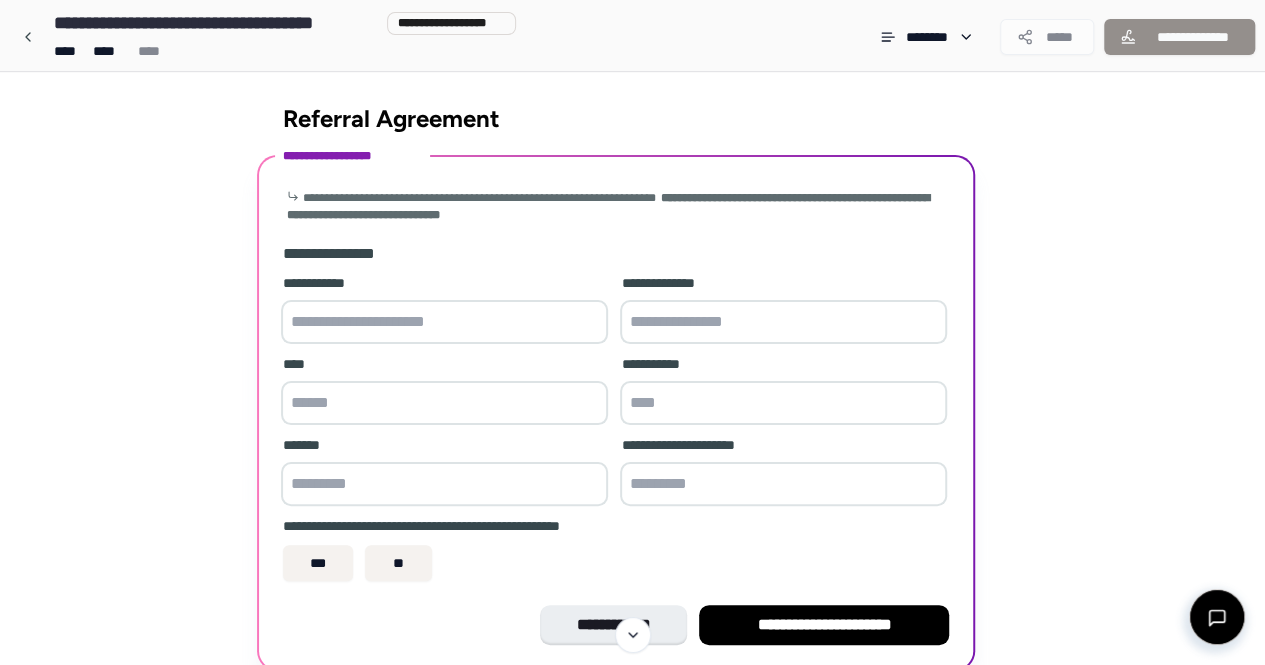 click at bounding box center (444, 322) 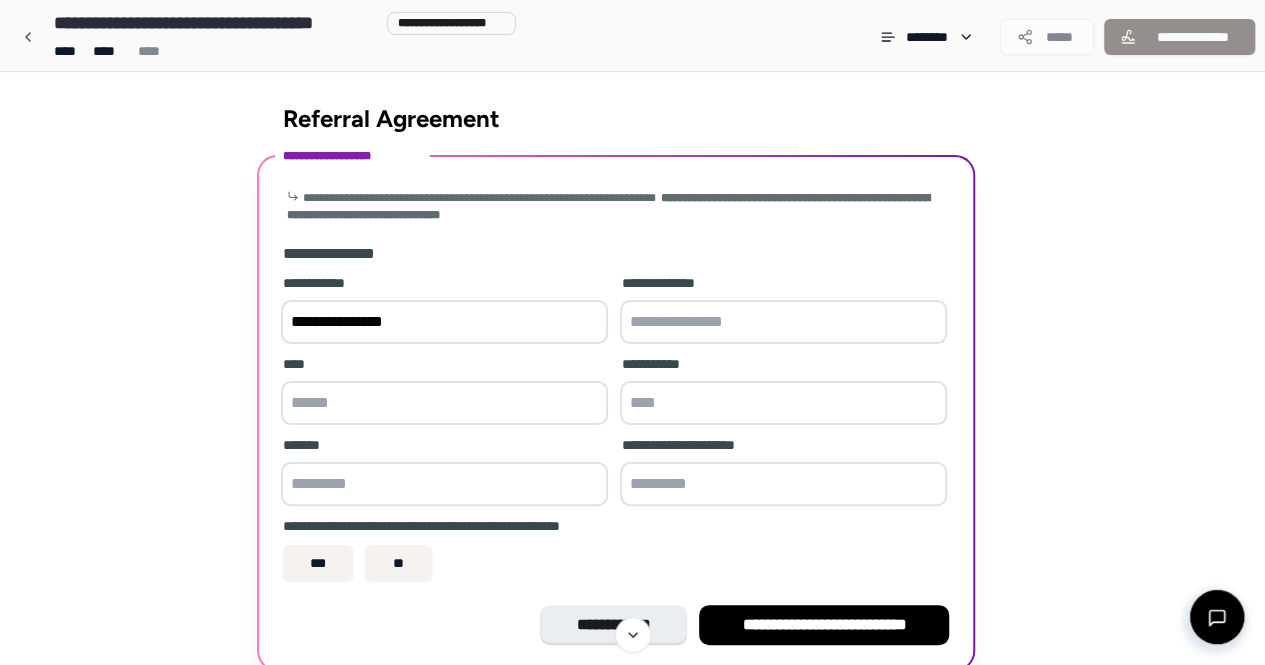 type on "**********" 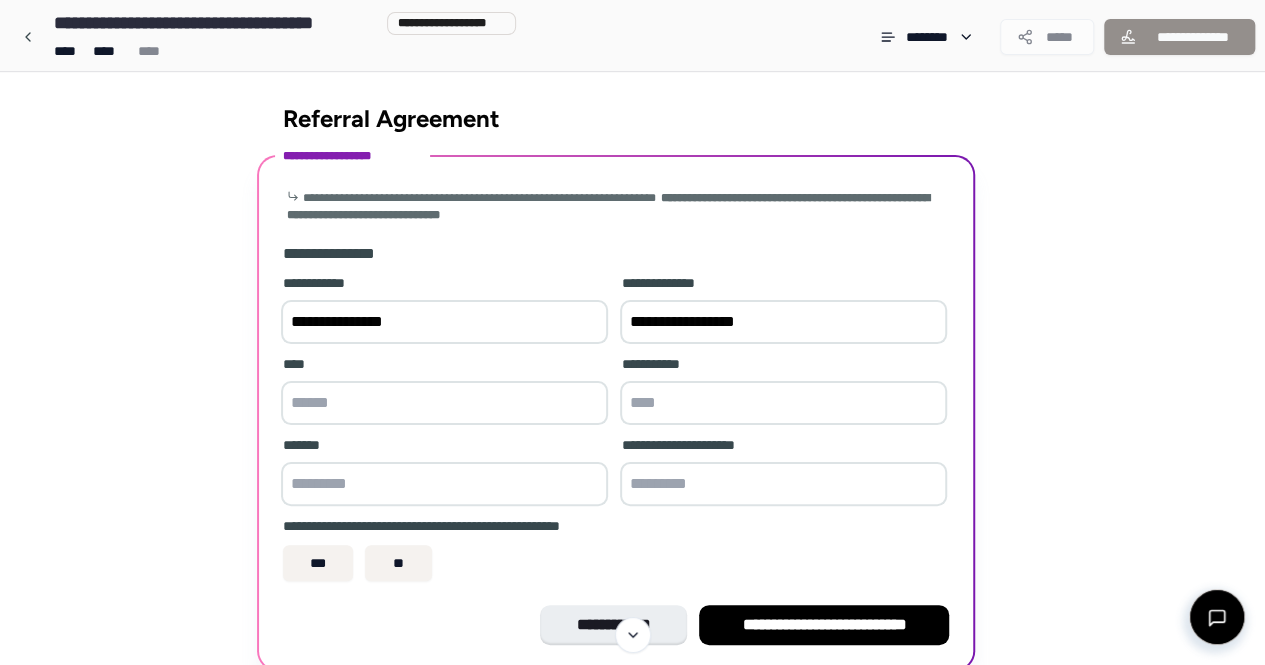 type on "**********" 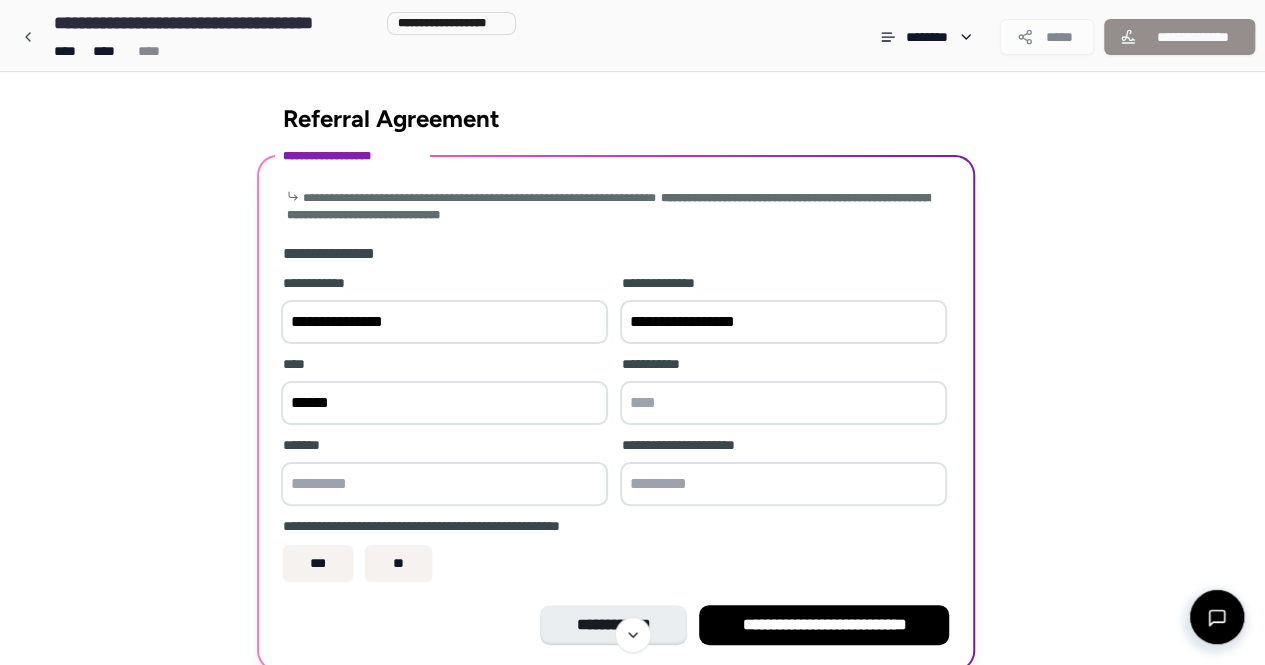 type on "******" 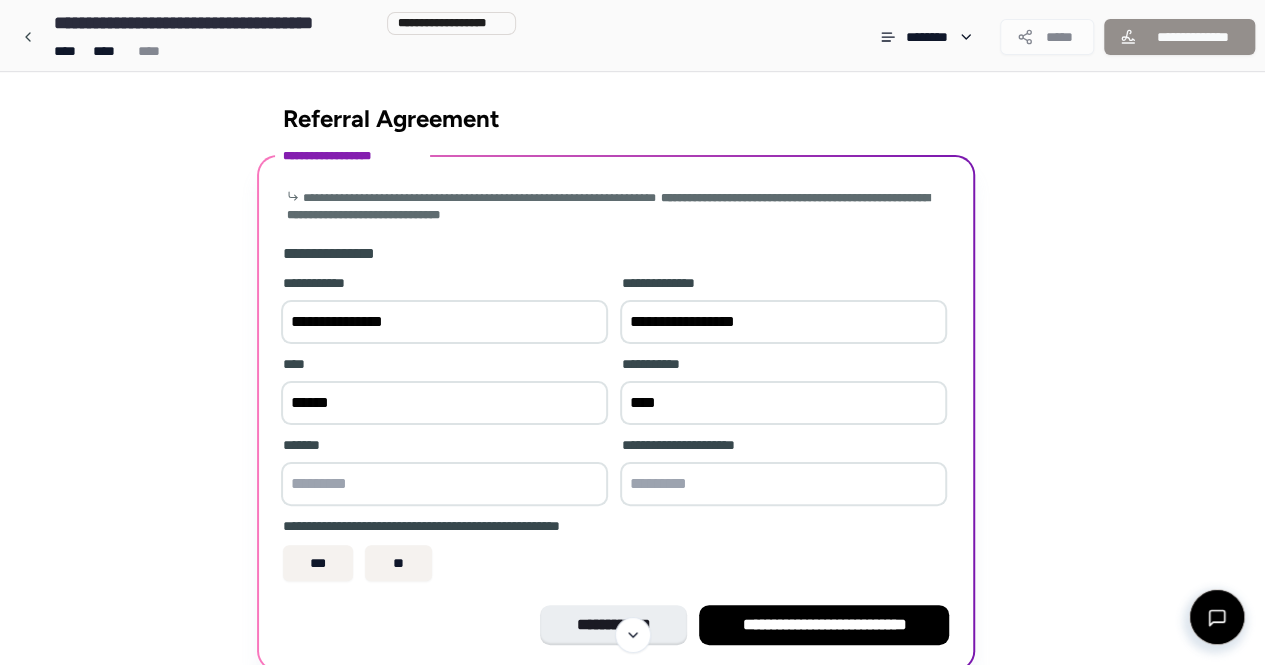 type on "****" 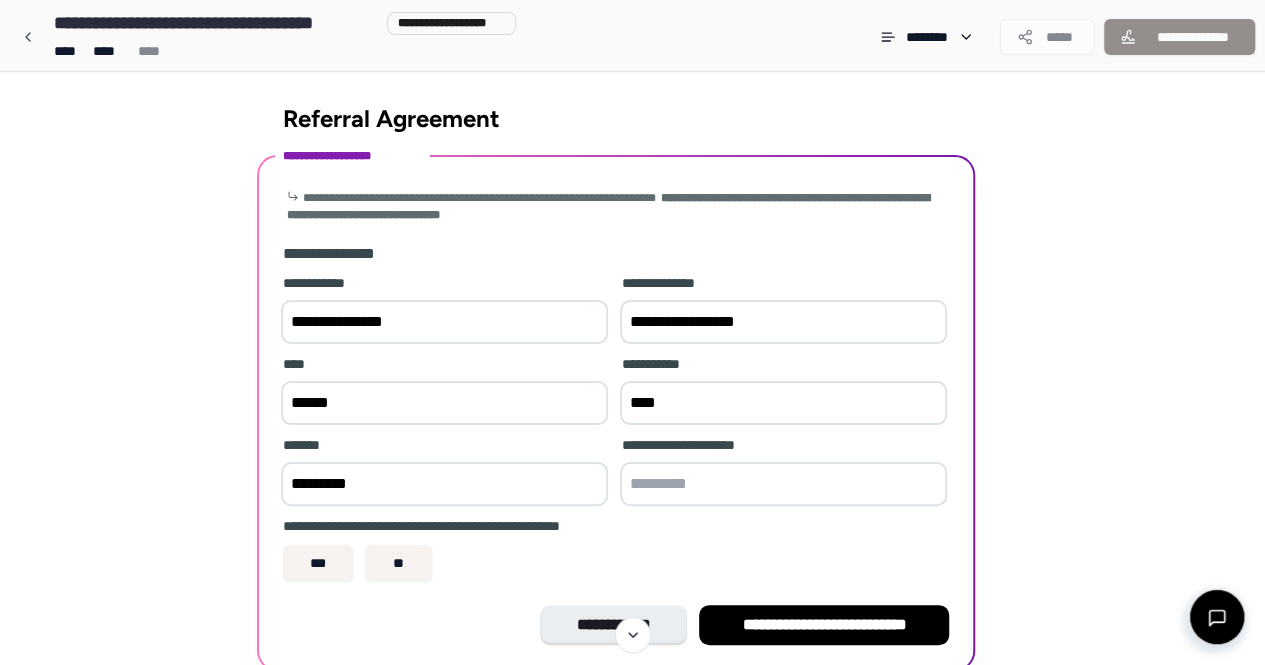 type on "*********" 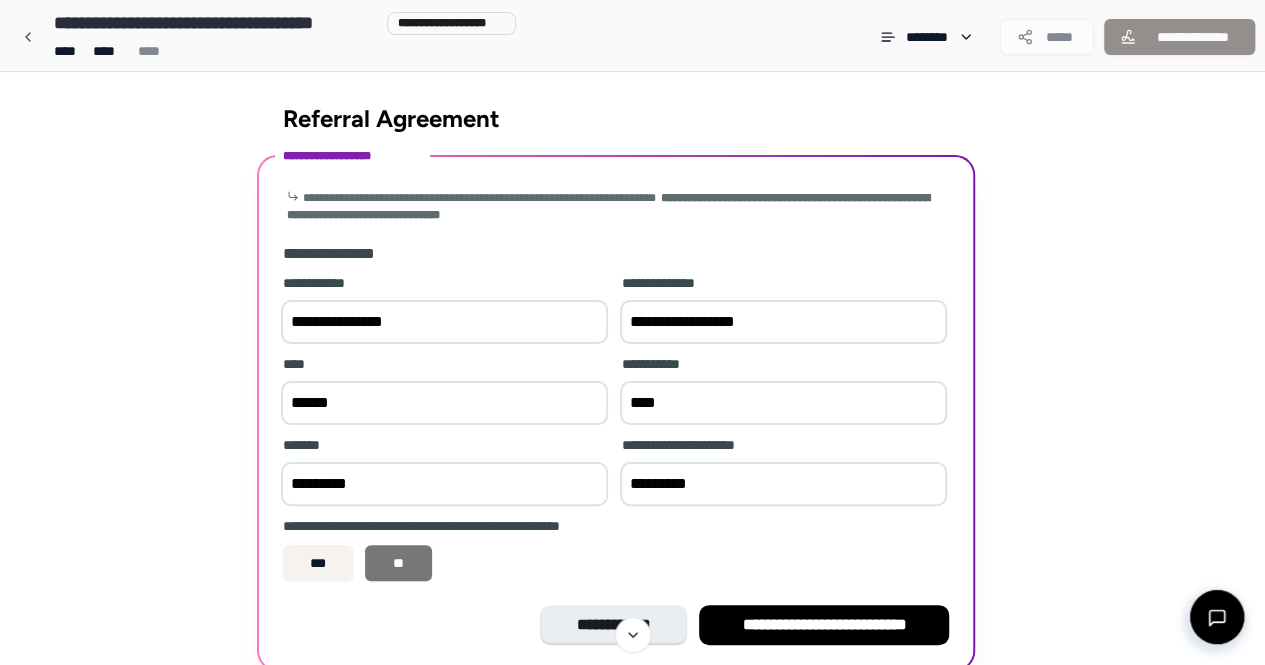 type on "*********" 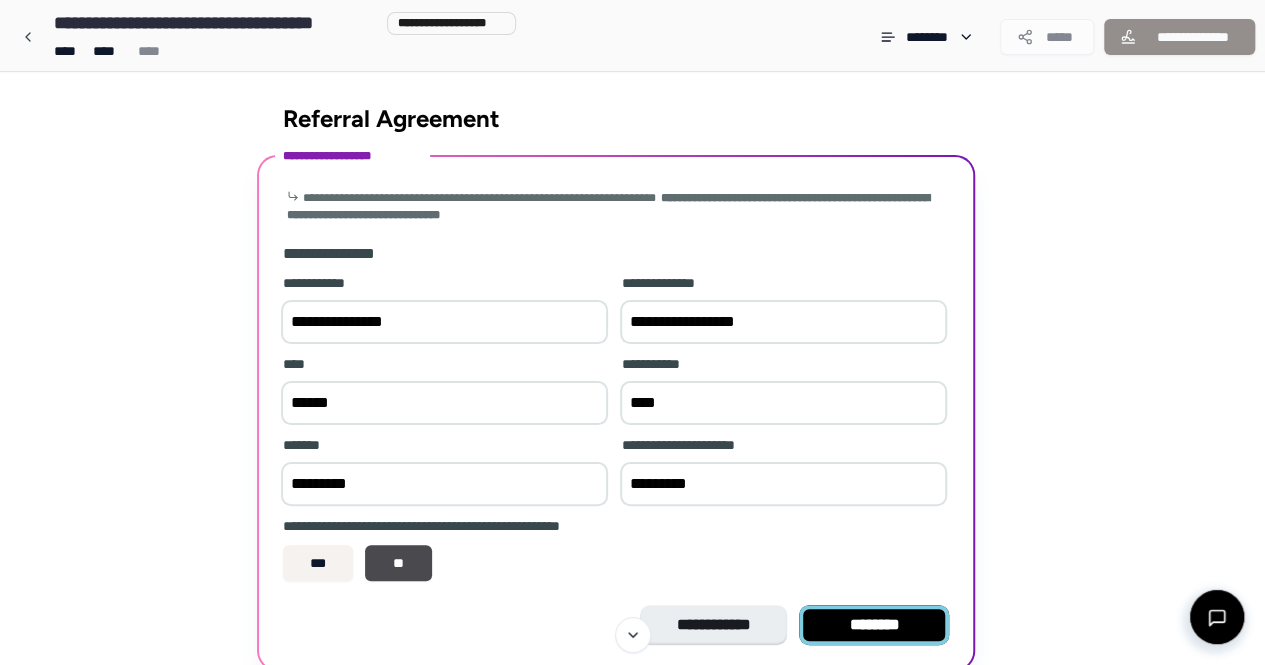 click on "********" at bounding box center [874, 625] 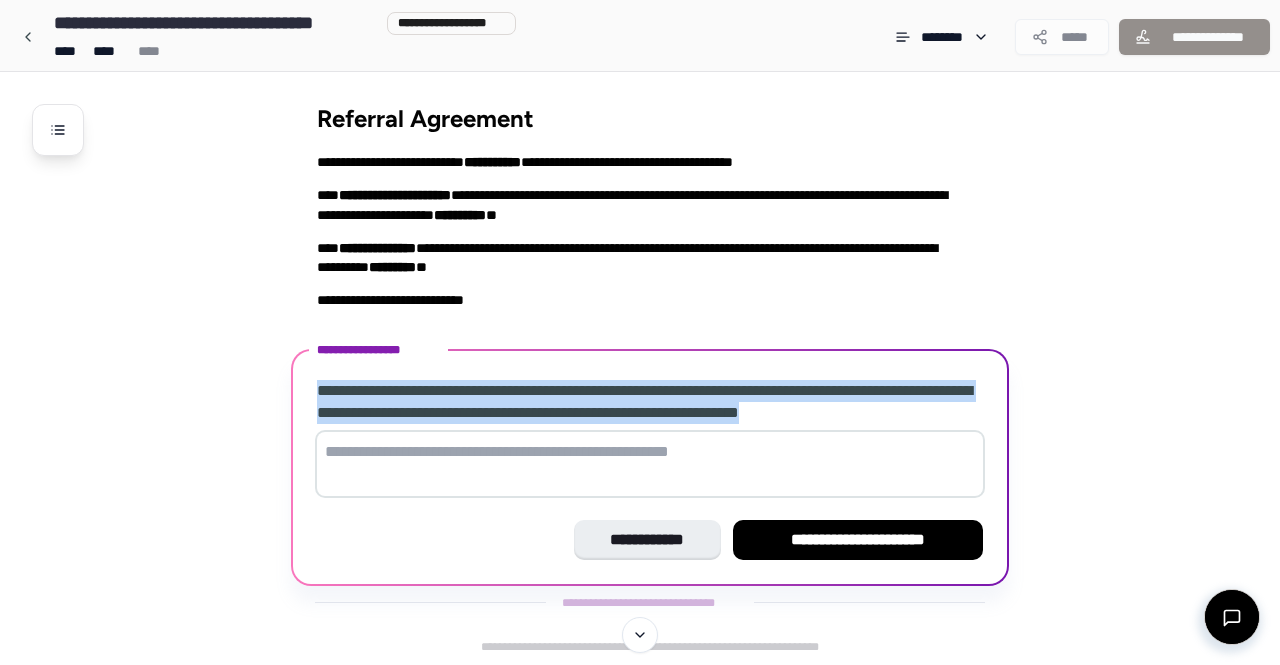 drag, startPoint x: 318, startPoint y: 384, endPoint x: 981, endPoint y: 408, distance: 663.43427 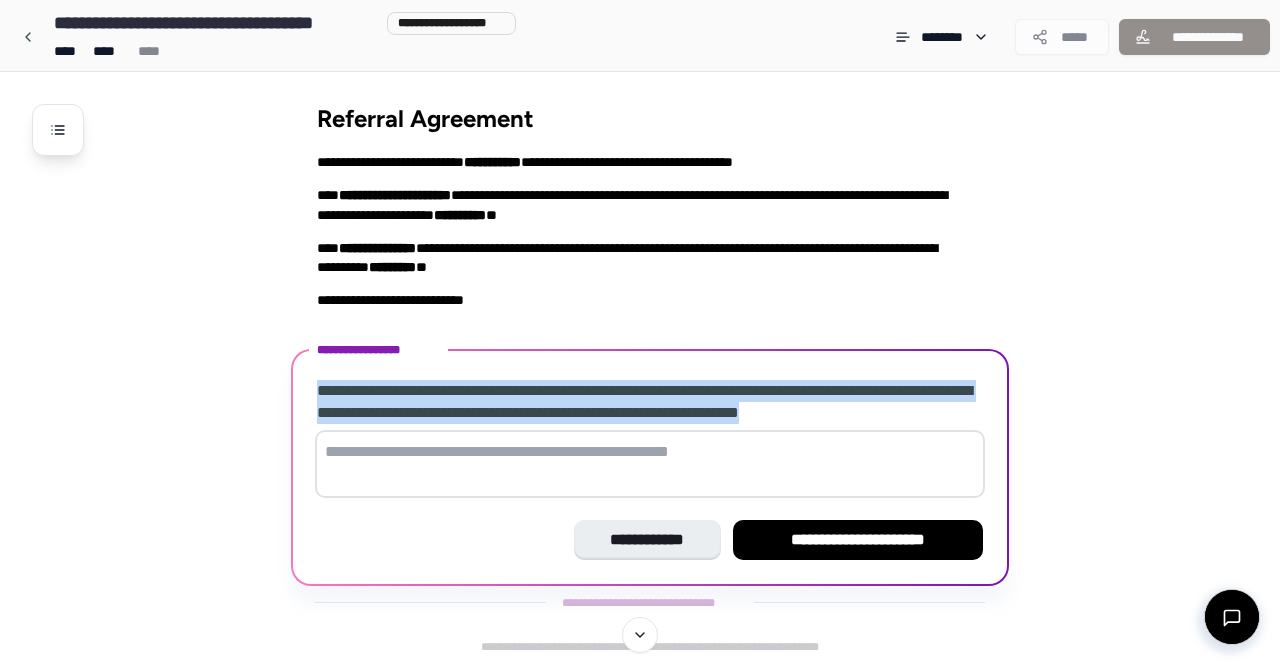 click on "**********" at bounding box center (650, 467) 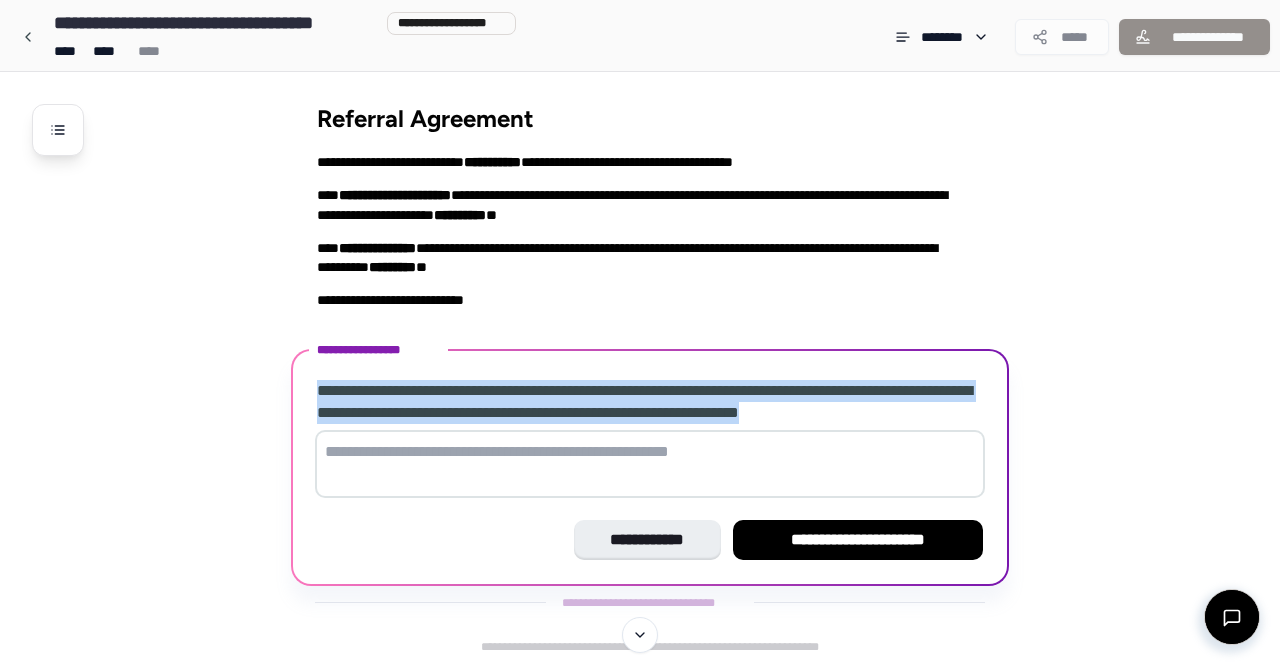 copy on "**********" 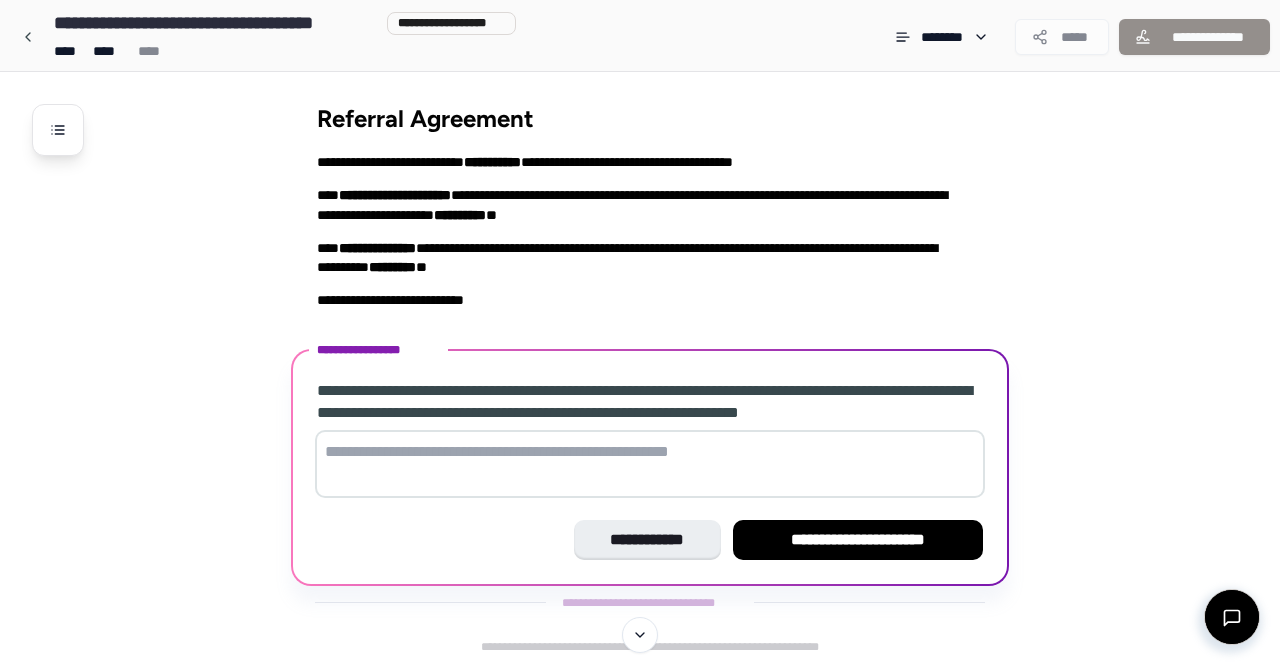 click at bounding box center (650, 464) 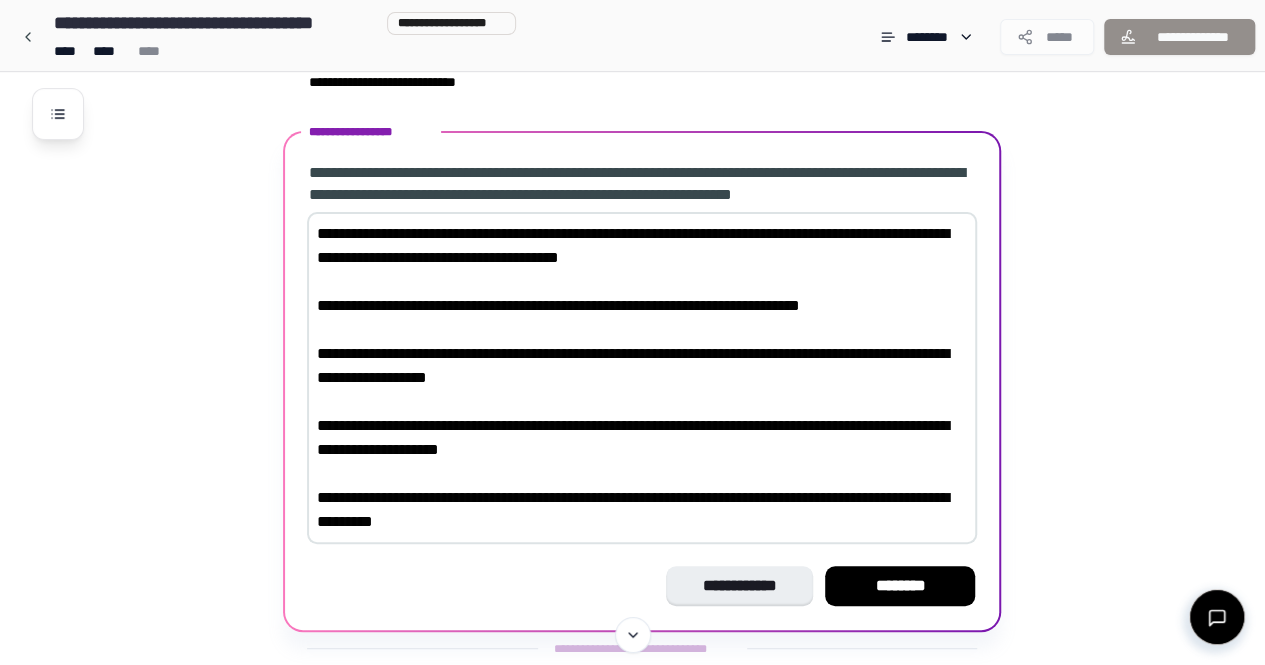 scroll, scrollTop: 262, scrollLeft: 0, axis: vertical 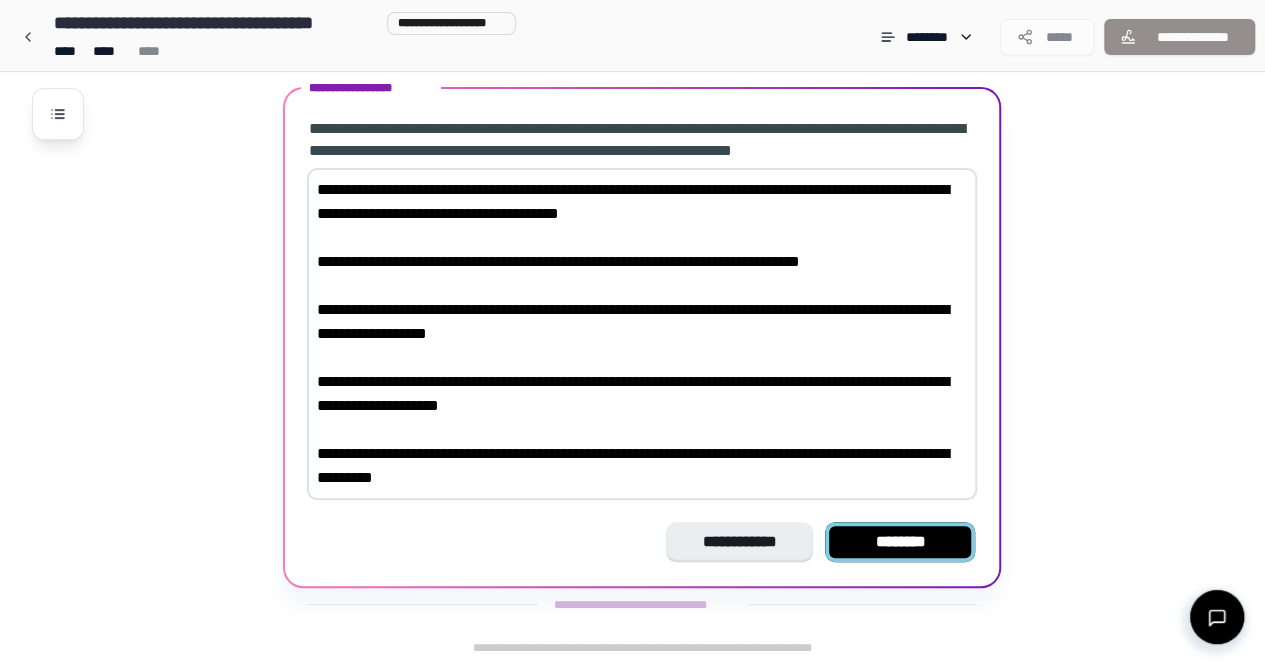 type on "**********" 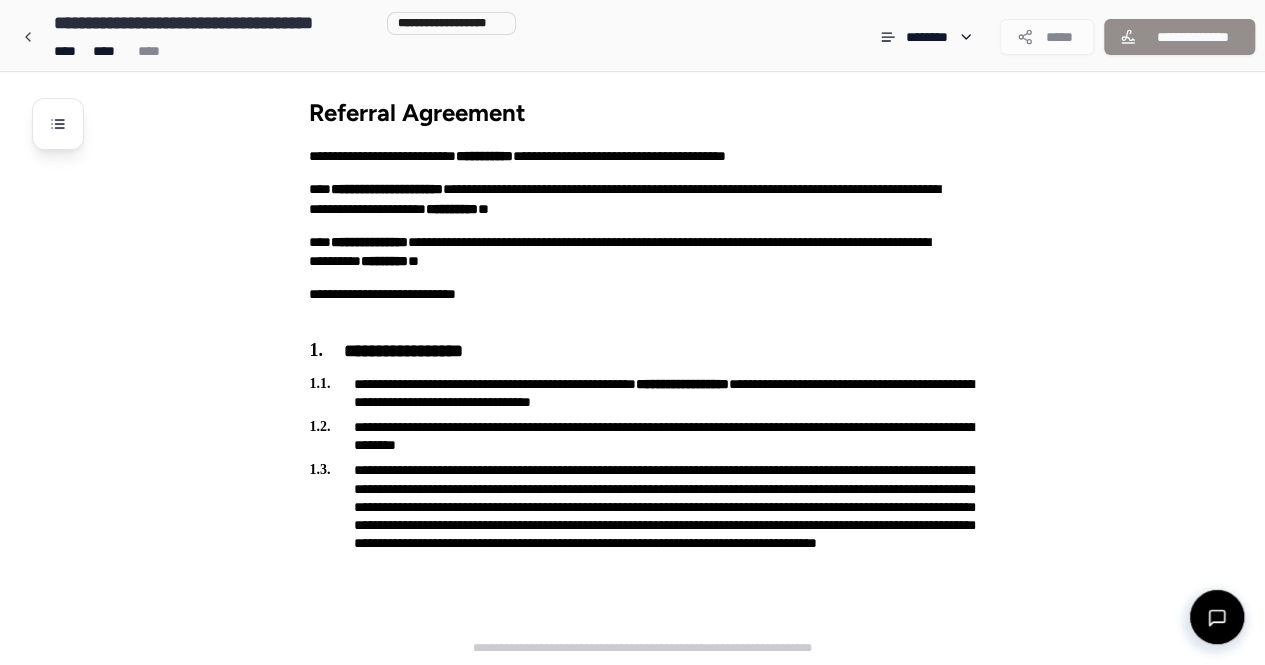 scroll, scrollTop: 110, scrollLeft: 0, axis: vertical 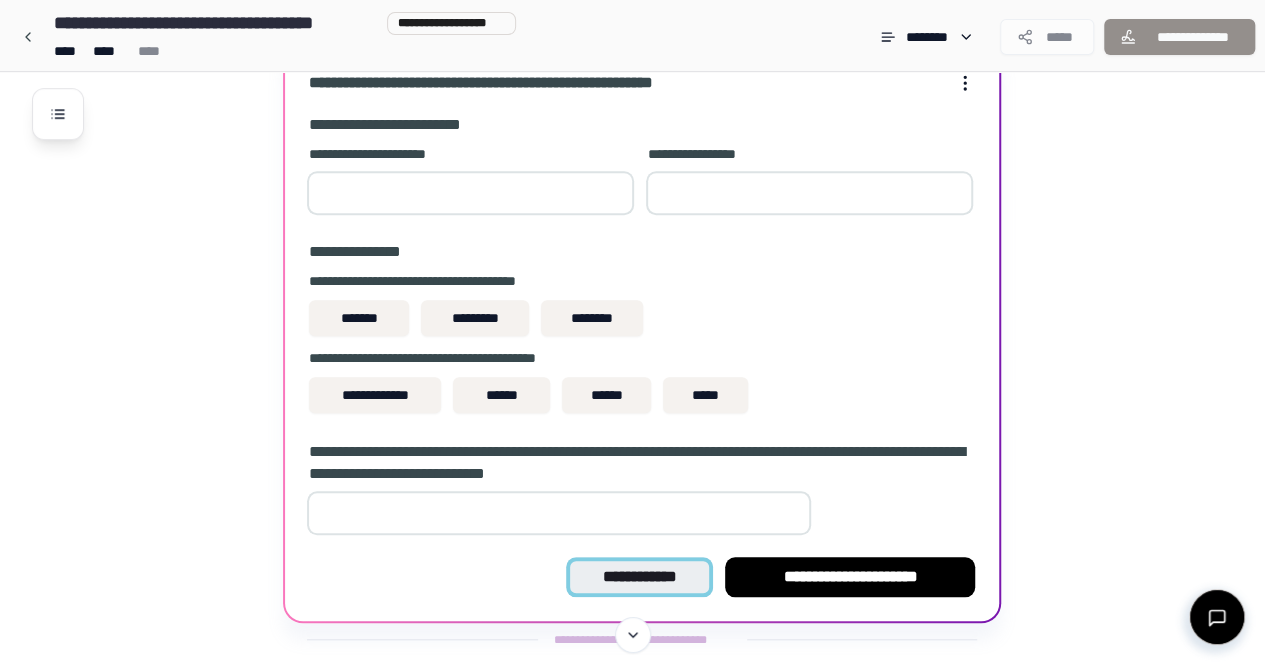 click on "**********" at bounding box center [639, 577] 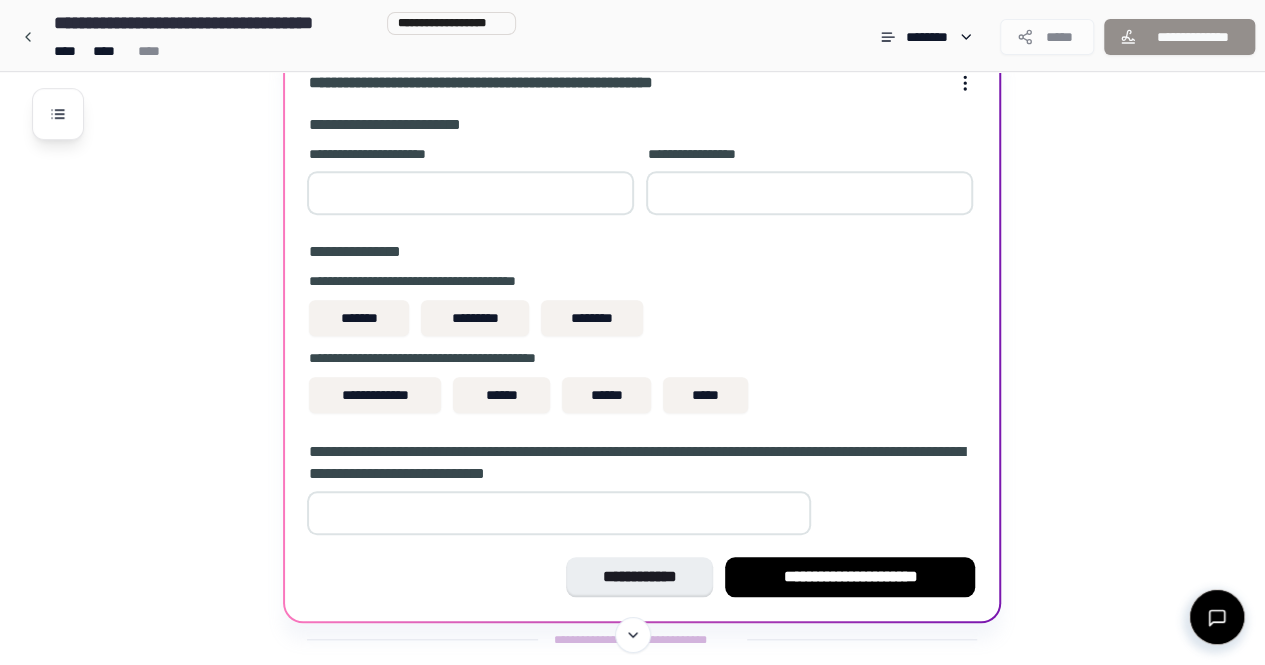 scroll, scrollTop: 271, scrollLeft: 0, axis: vertical 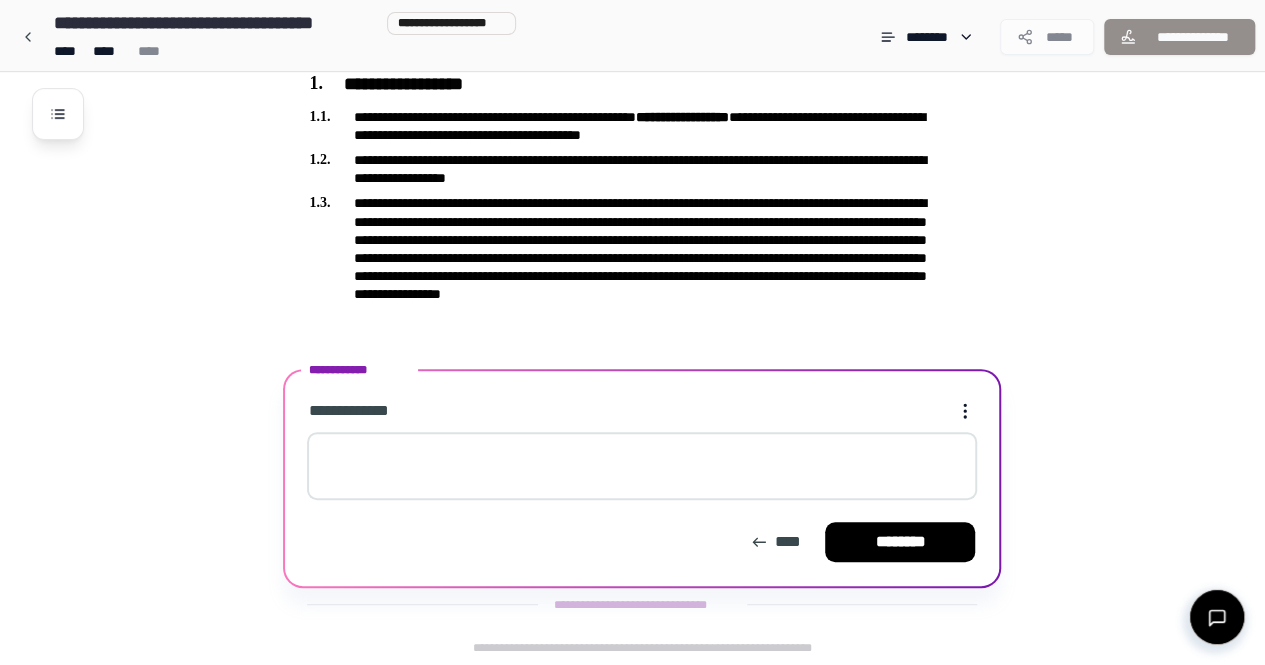 click at bounding box center (642, 466) 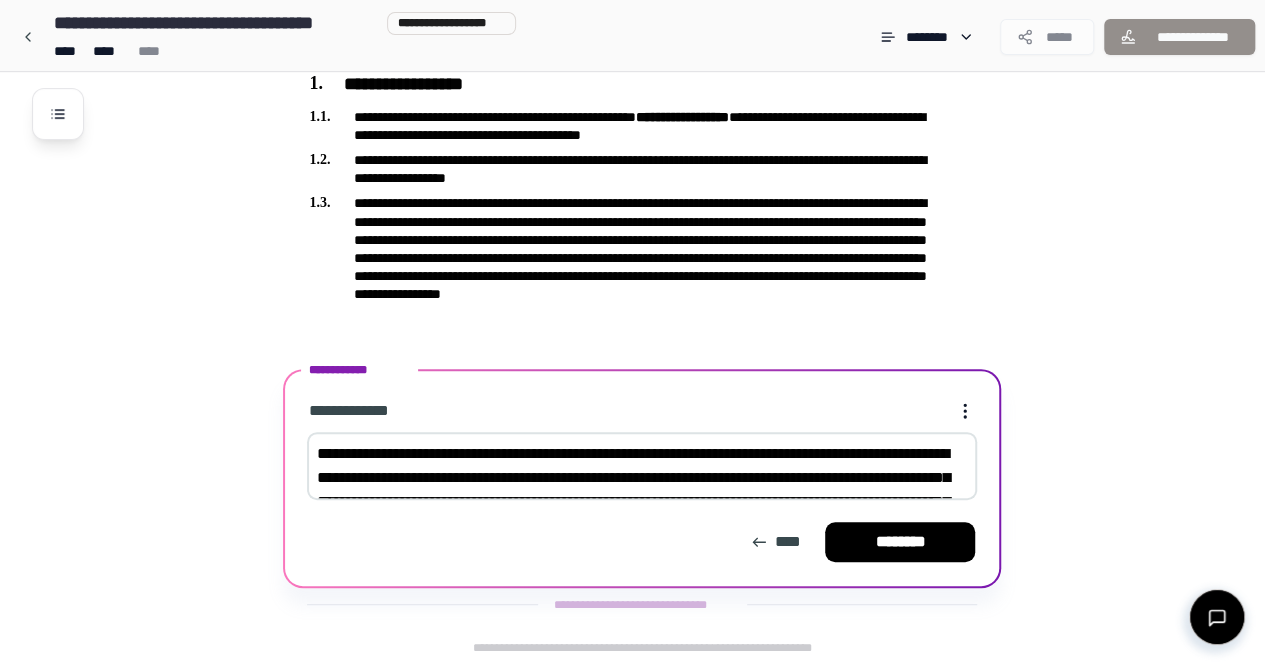 scroll, scrollTop: 319, scrollLeft: 0, axis: vertical 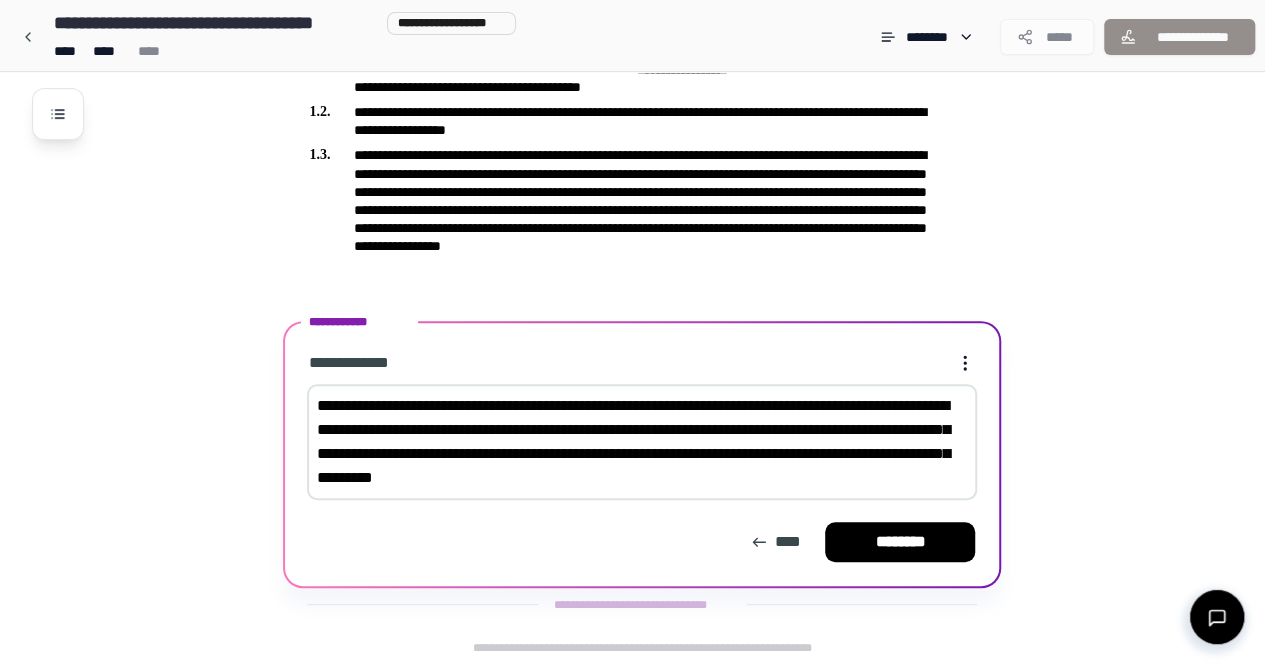 click on "**********" at bounding box center (642, 442) 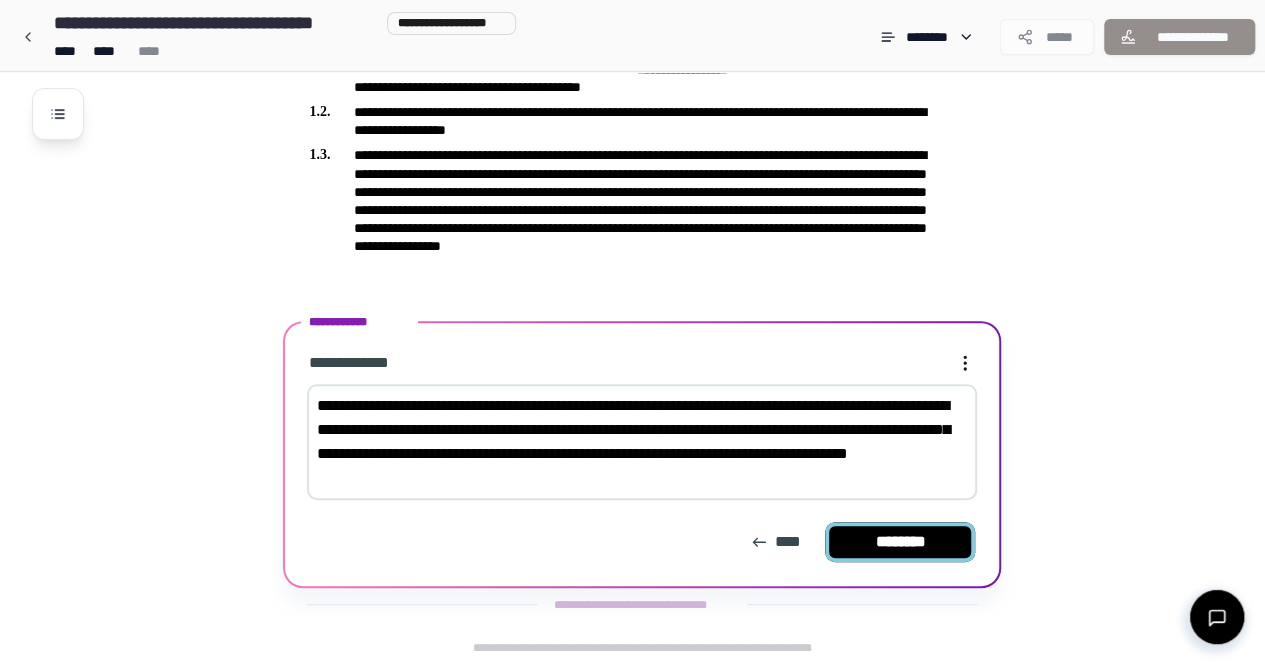 type on "**********" 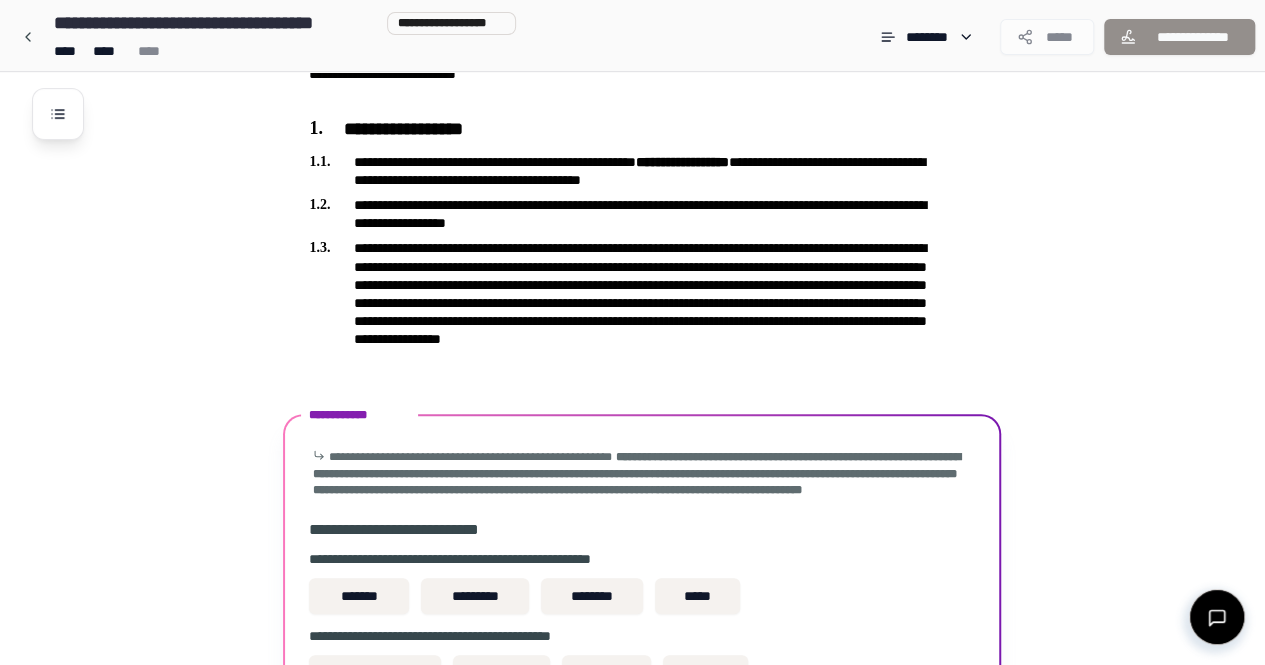 scroll, scrollTop: 517, scrollLeft: 0, axis: vertical 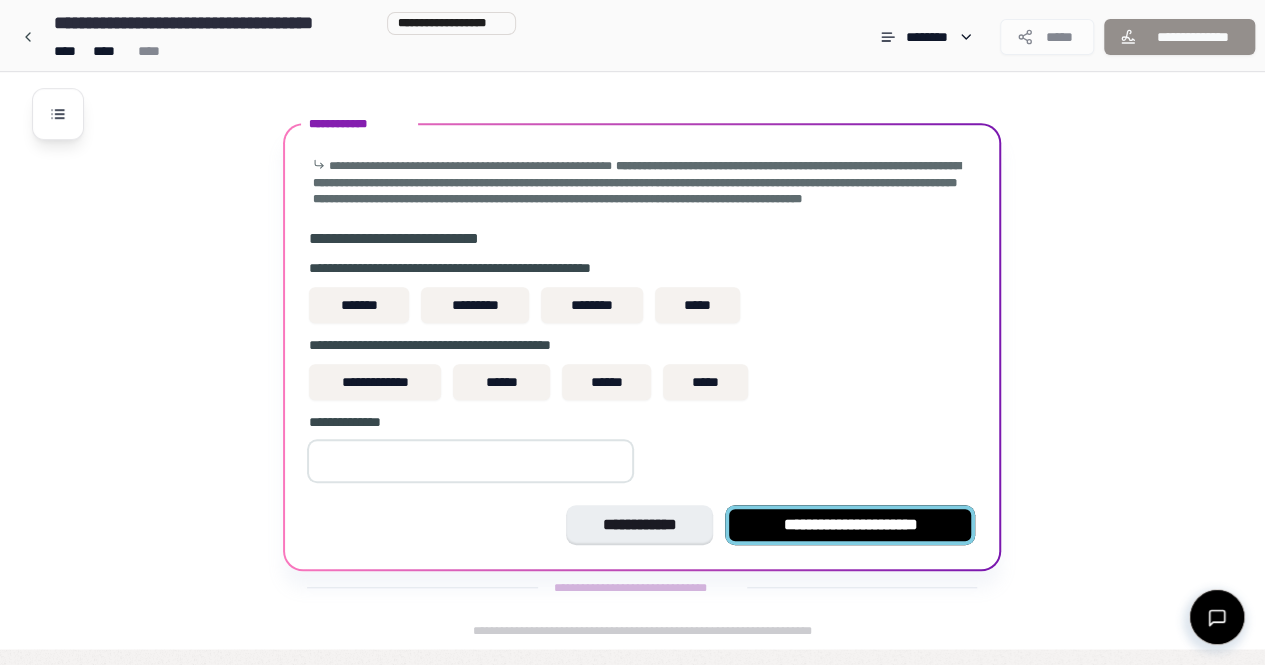 click on "**********" at bounding box center (850, 525) 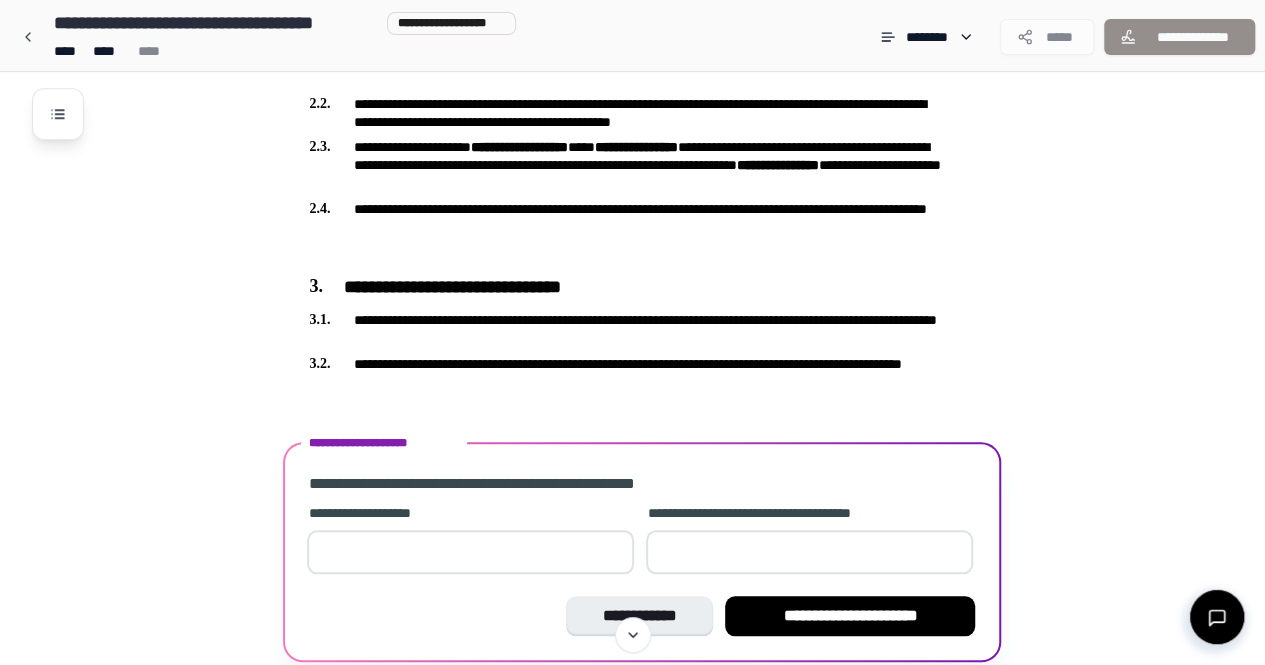 scroll, scrollTop: 728, scrollLeft: 0, axis: vertical 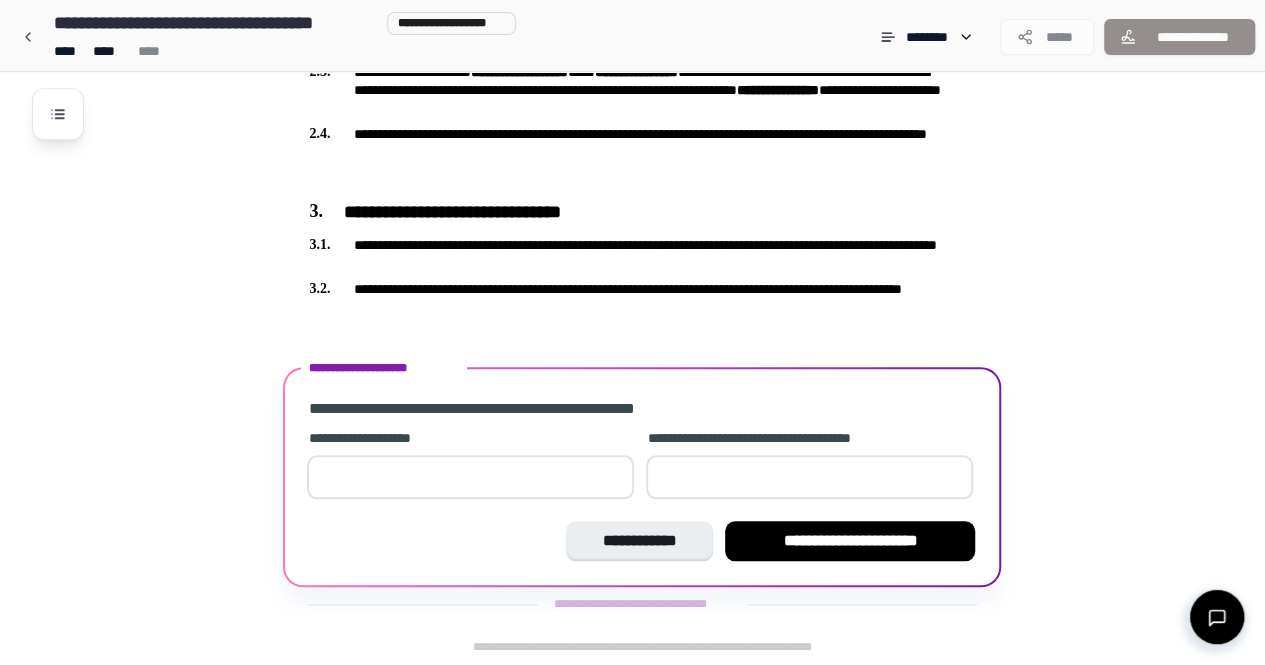 click at bounding box center [470, 477] 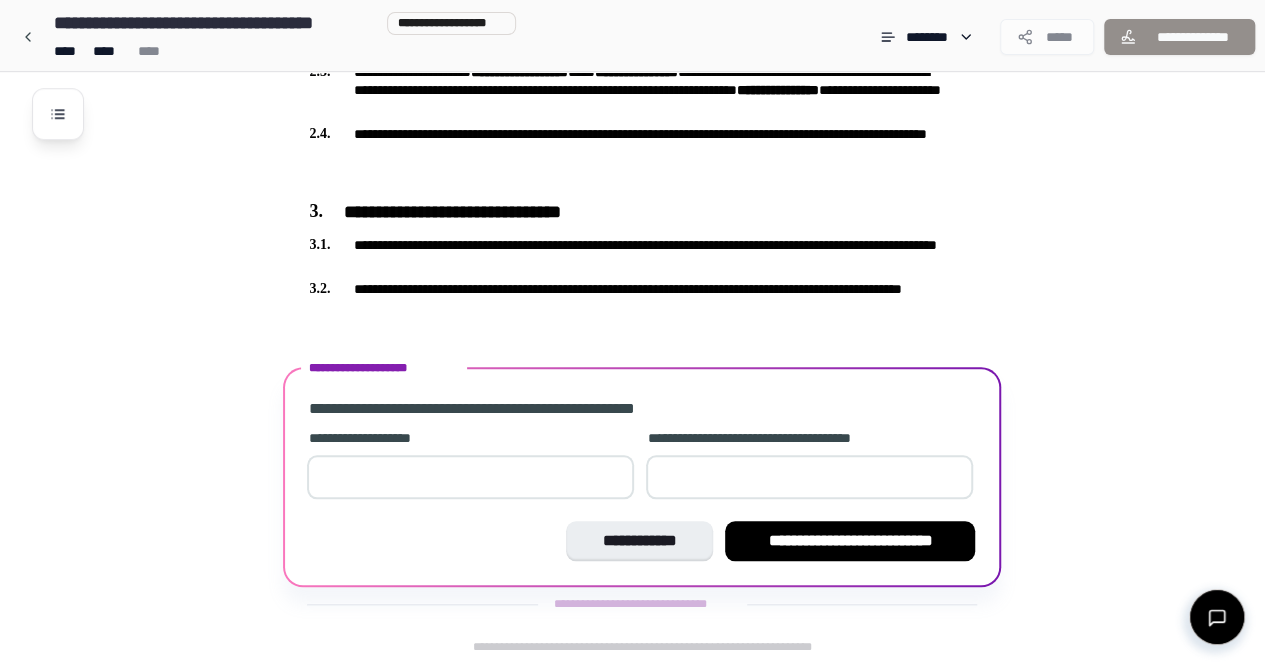 type on "**" 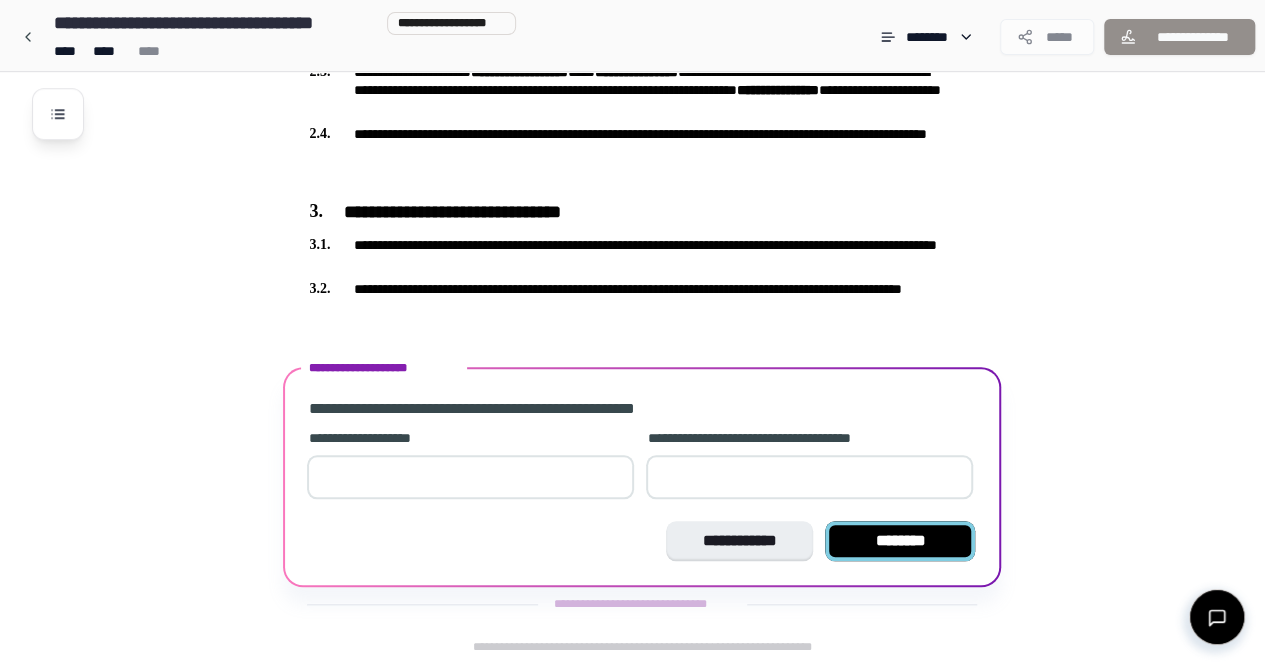 type on "***" 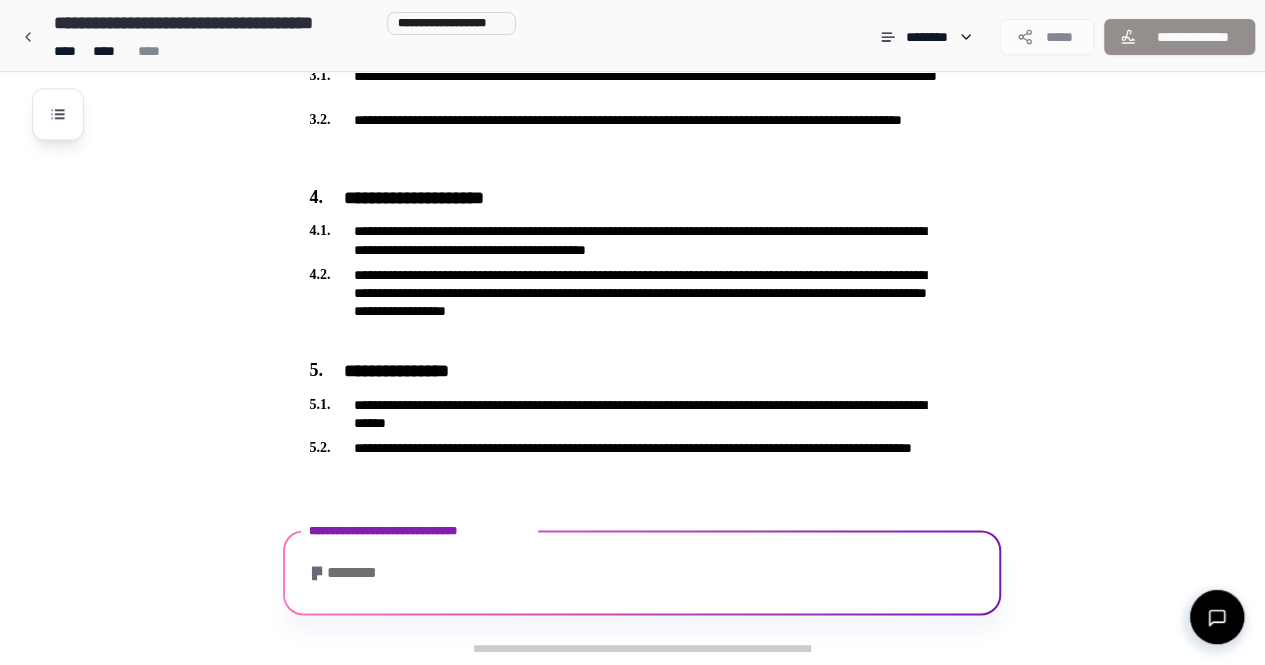 scroll, scrollTop: 1060, scrollLeft: 0, axis: vertical 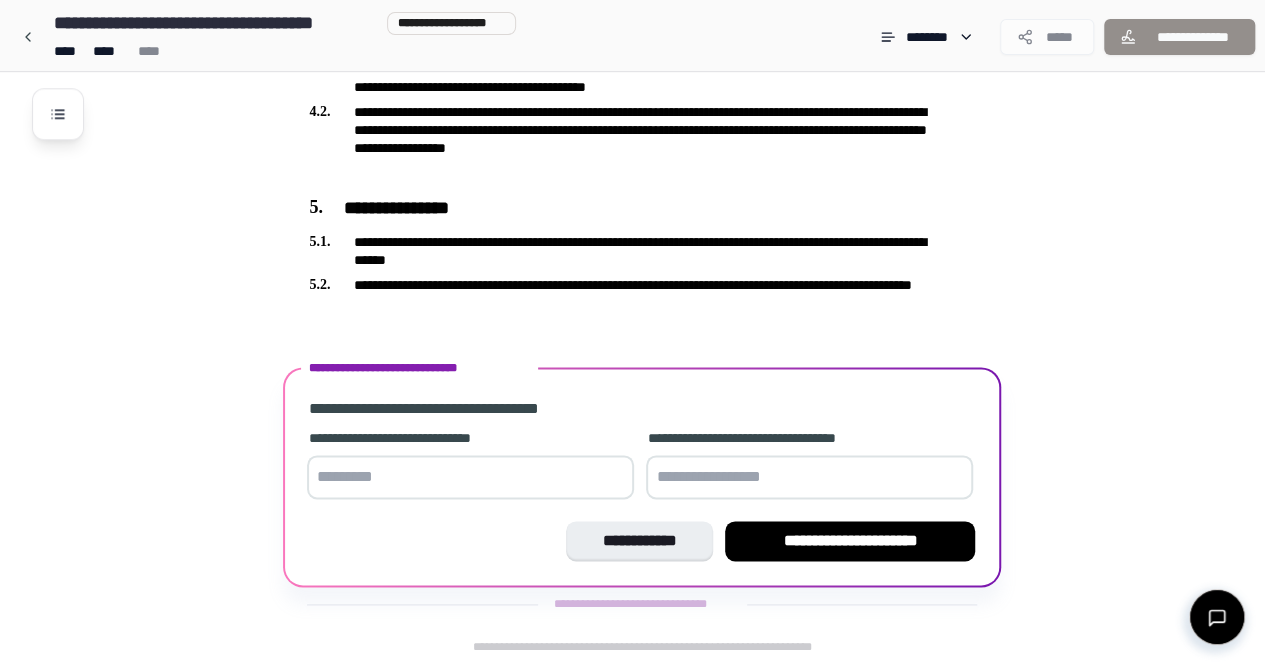 click at bounding box center [470, 477] 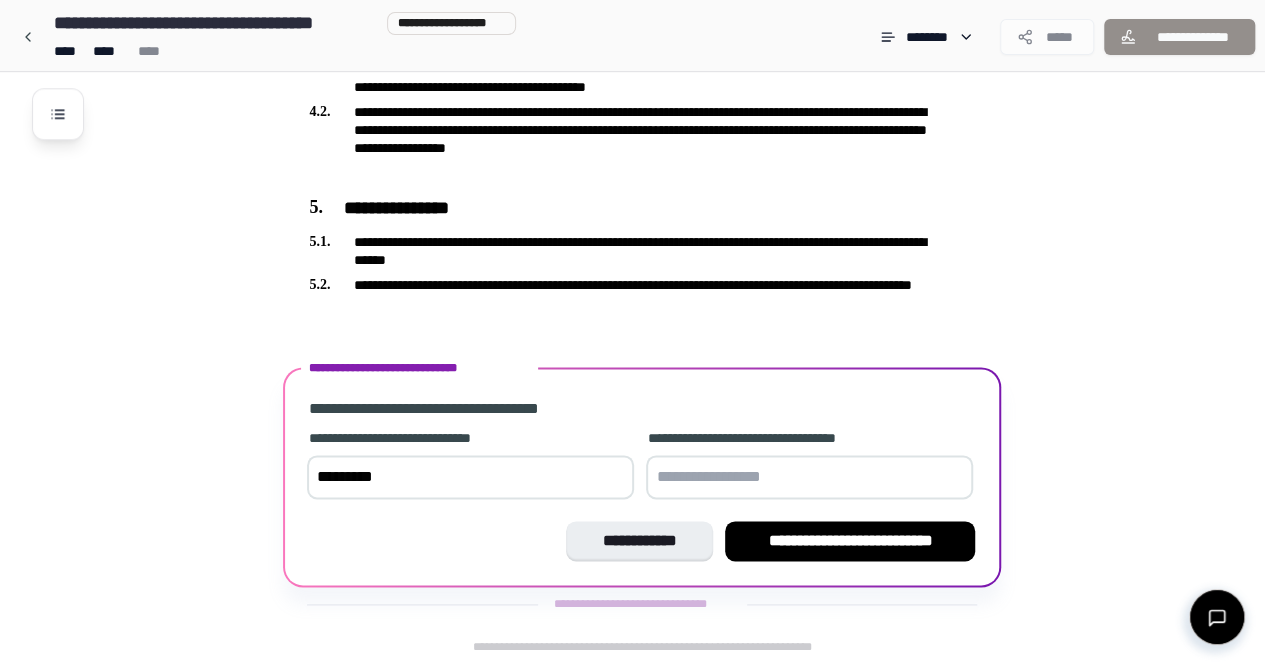 type on "*********" 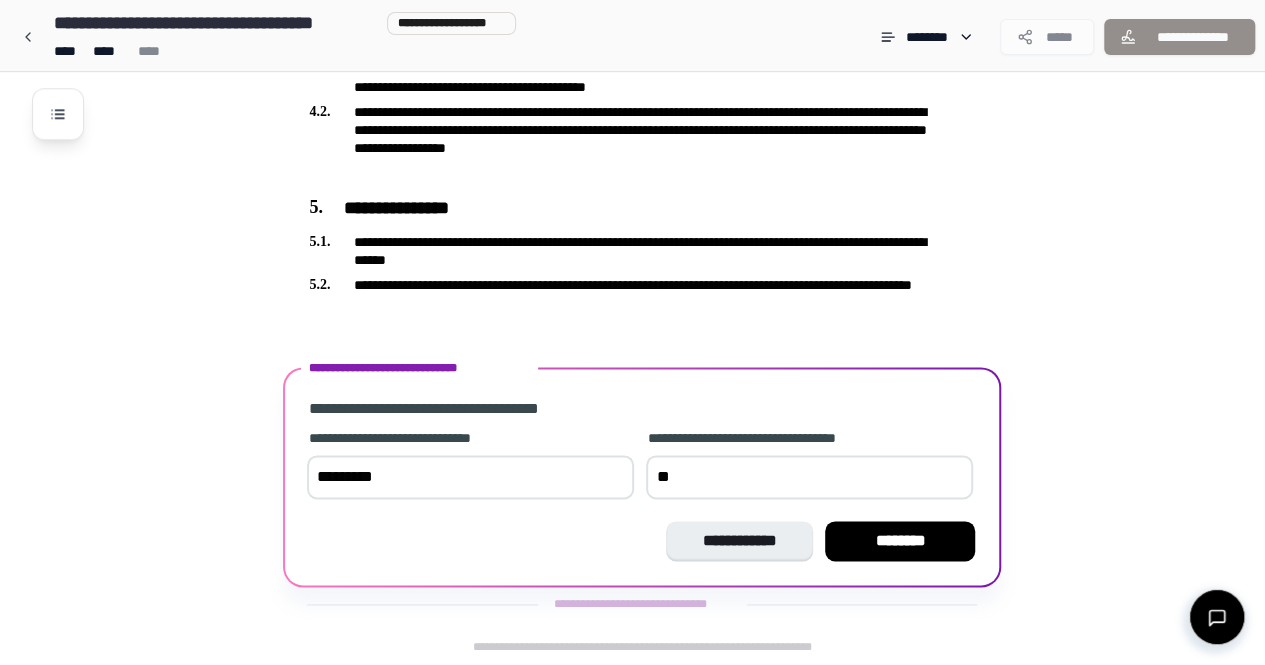 type on "*" 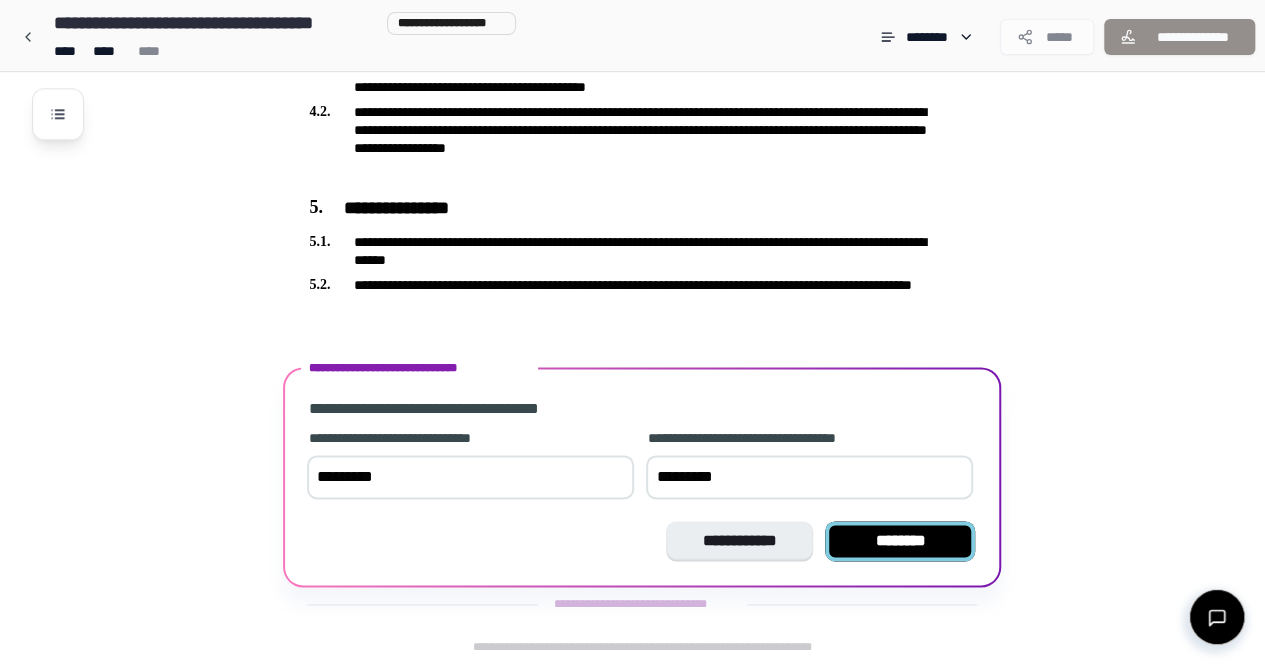 type on "*********" 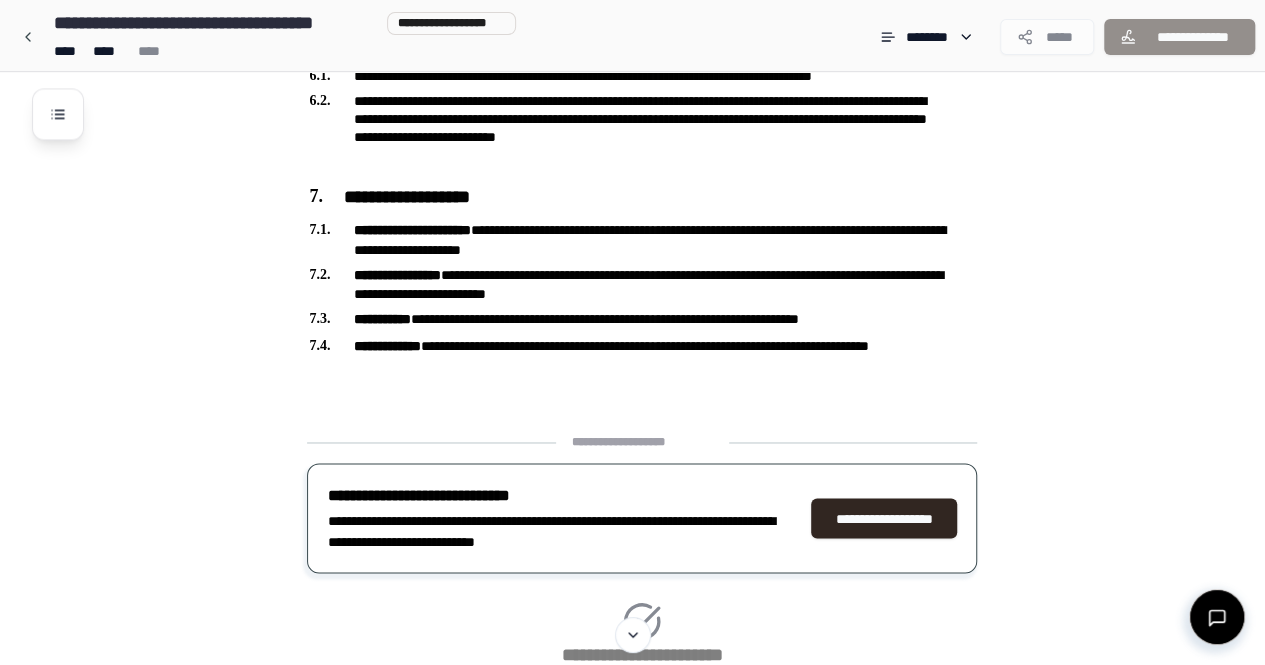 scroll, scrollTop: 1252, scrollLeft: 0, axis: vertical 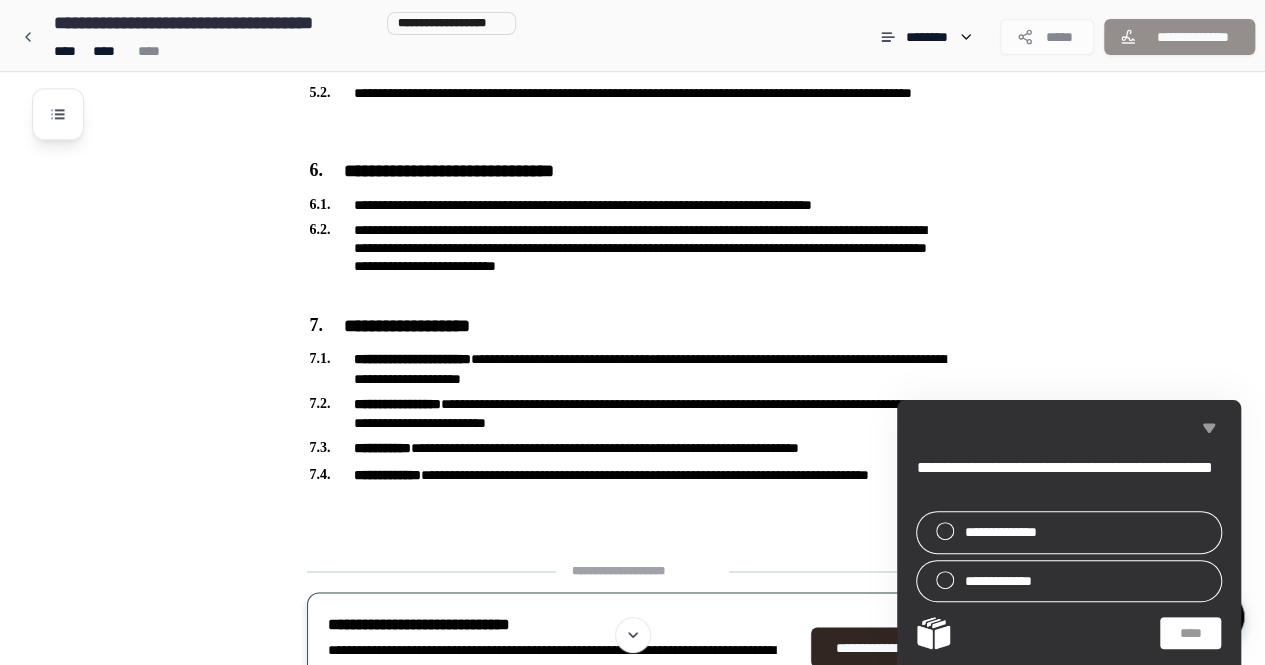 click 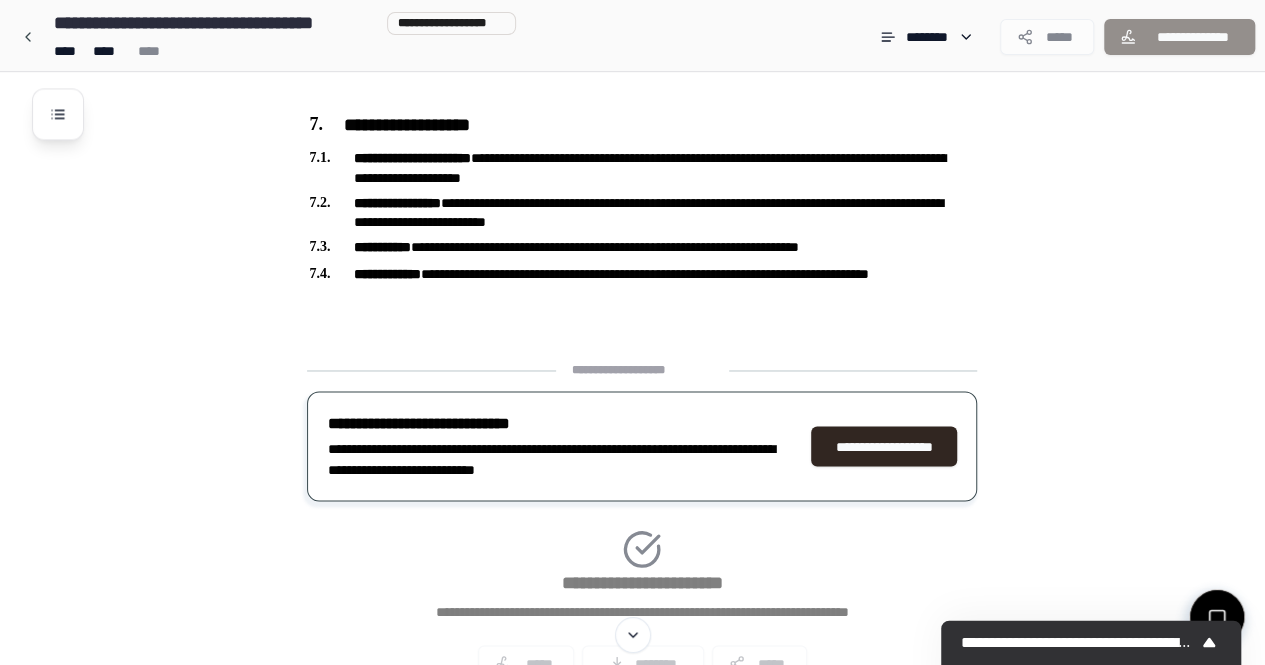 scroll, scrollTop: 1552, scrollLeft: 0, axis: vertical 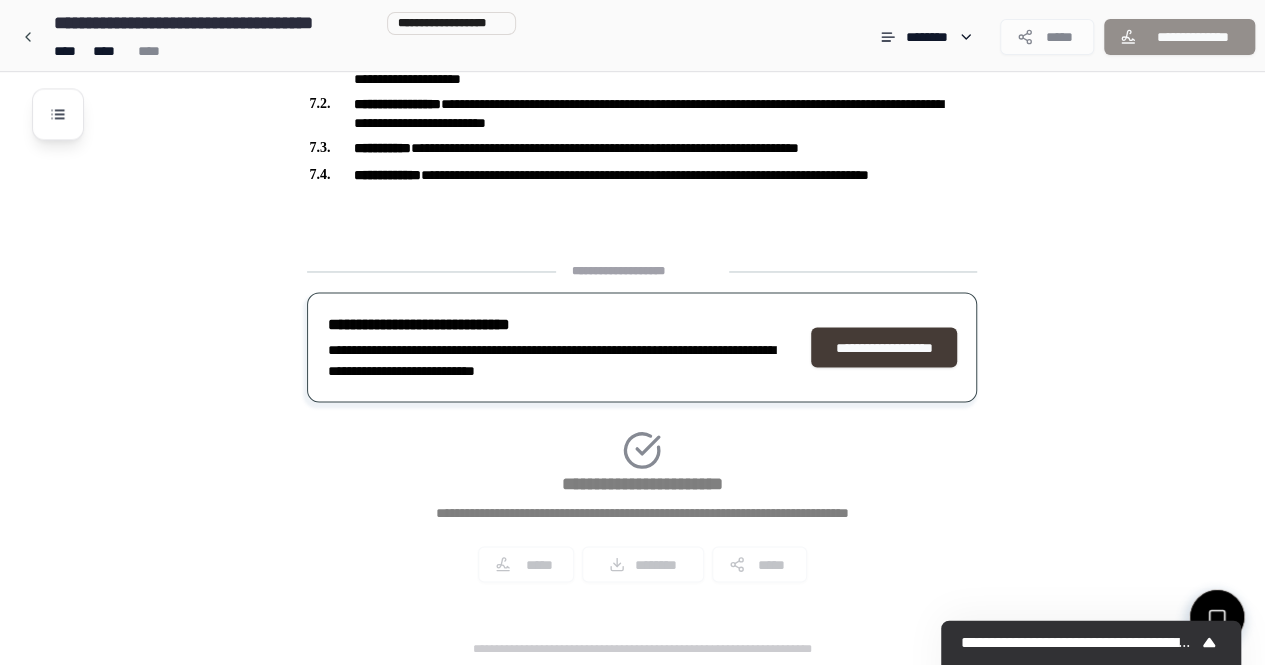 click on "**********" at bounding box center (884, 347) 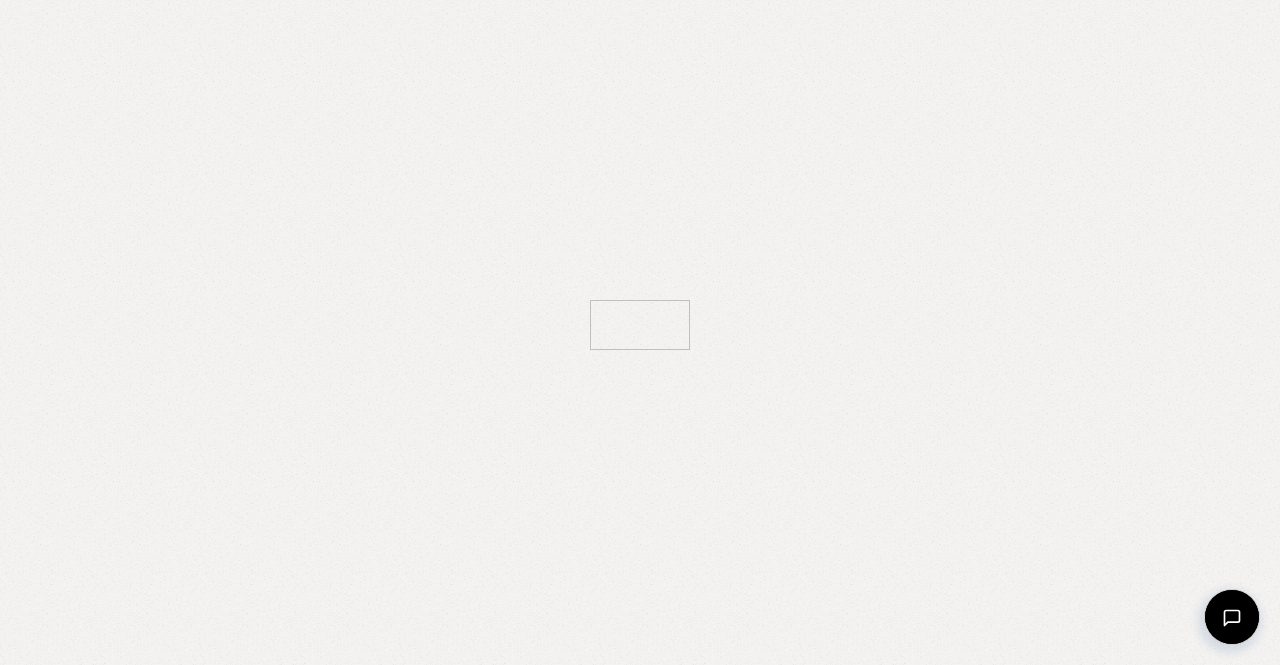 scroll, scrollTop: 0, scrollLeft: 0, axis: both 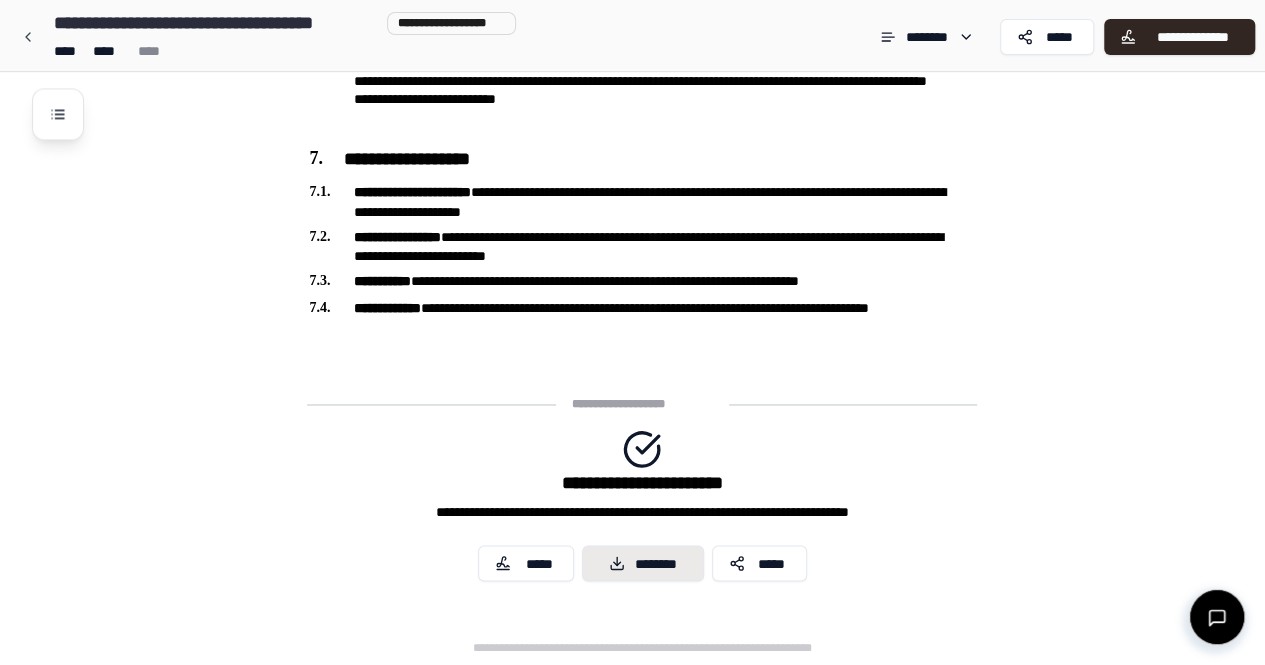 click on "********" at bounding box center [643, 563] 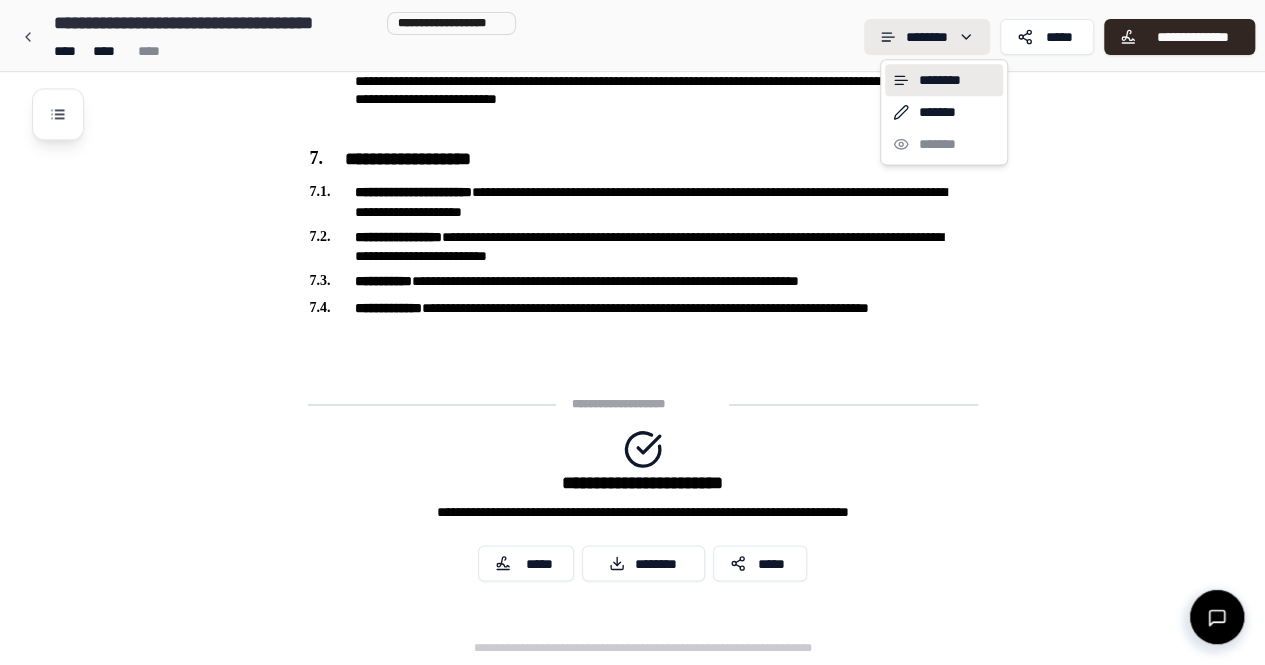 click on "**********" at bounding box center (640, -377) 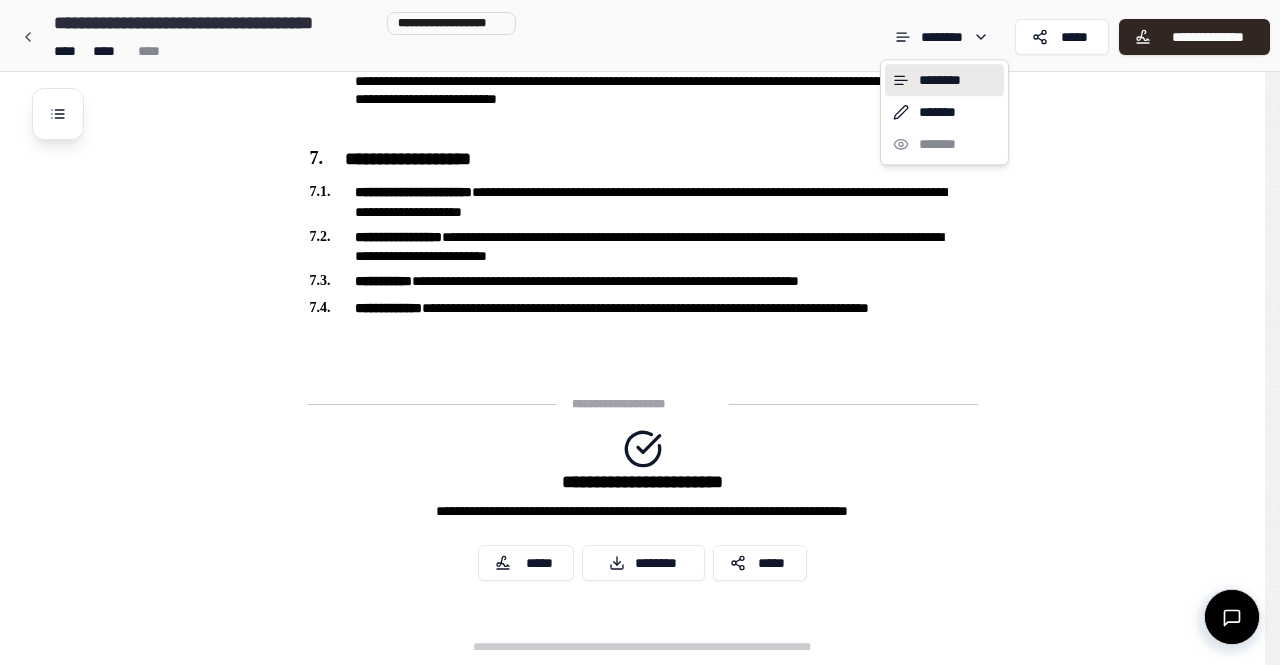 click on "**********" at bounding box center [640, -377] 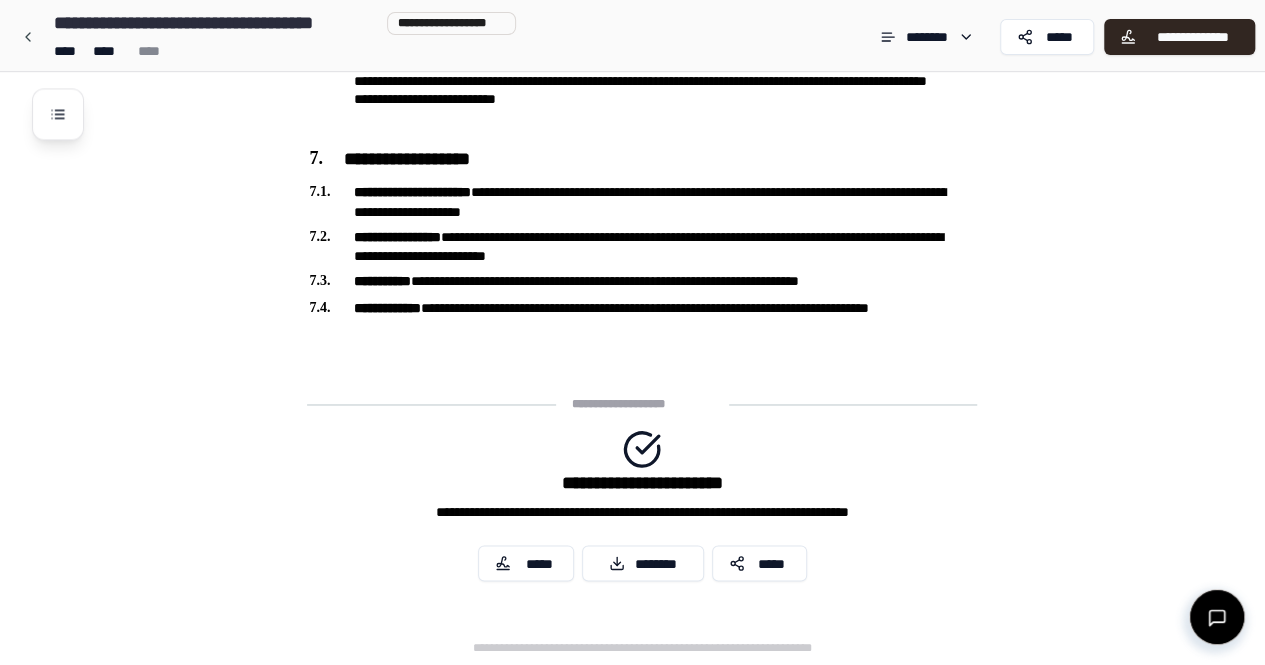 click on "**********" at bounding box center [1192, 37] 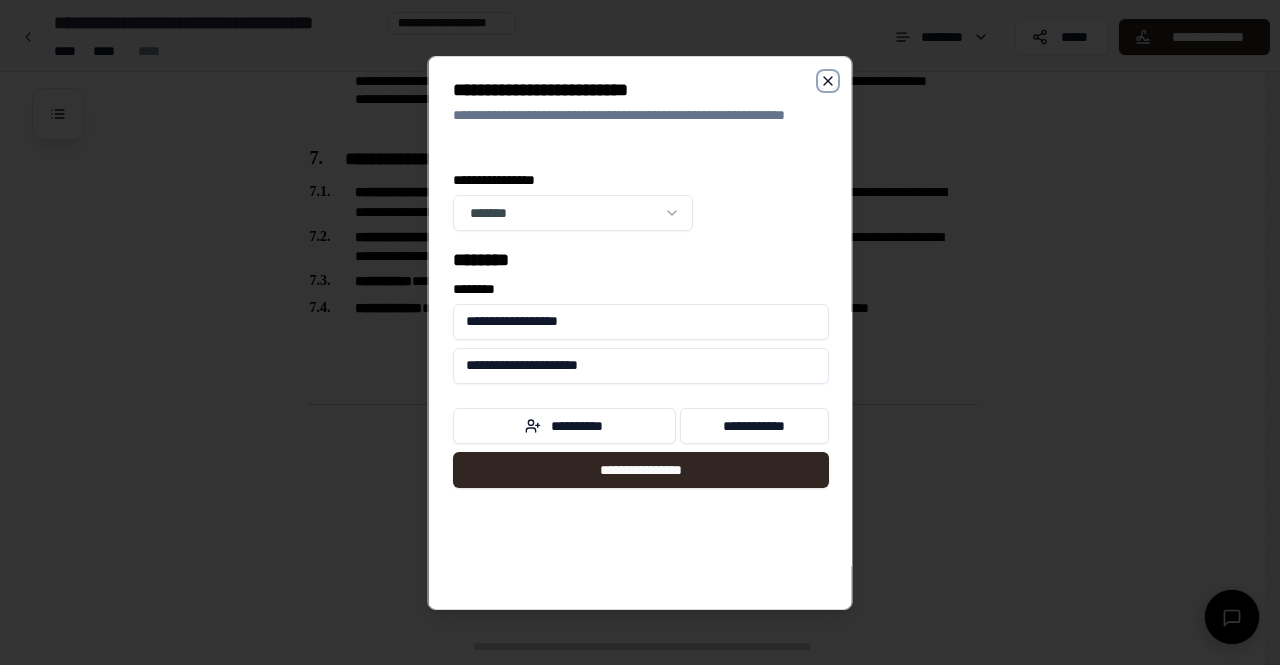 click 